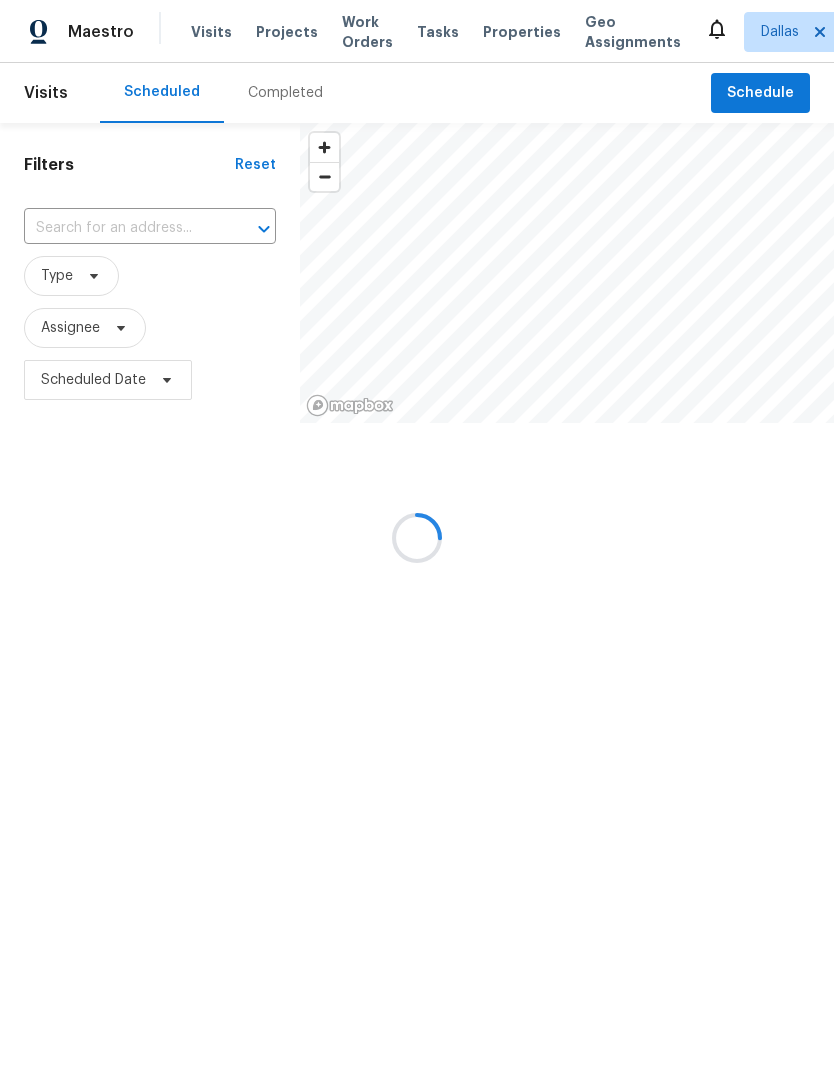 scroll, scrollTop: 0, scrollLeft: 0, axis: both 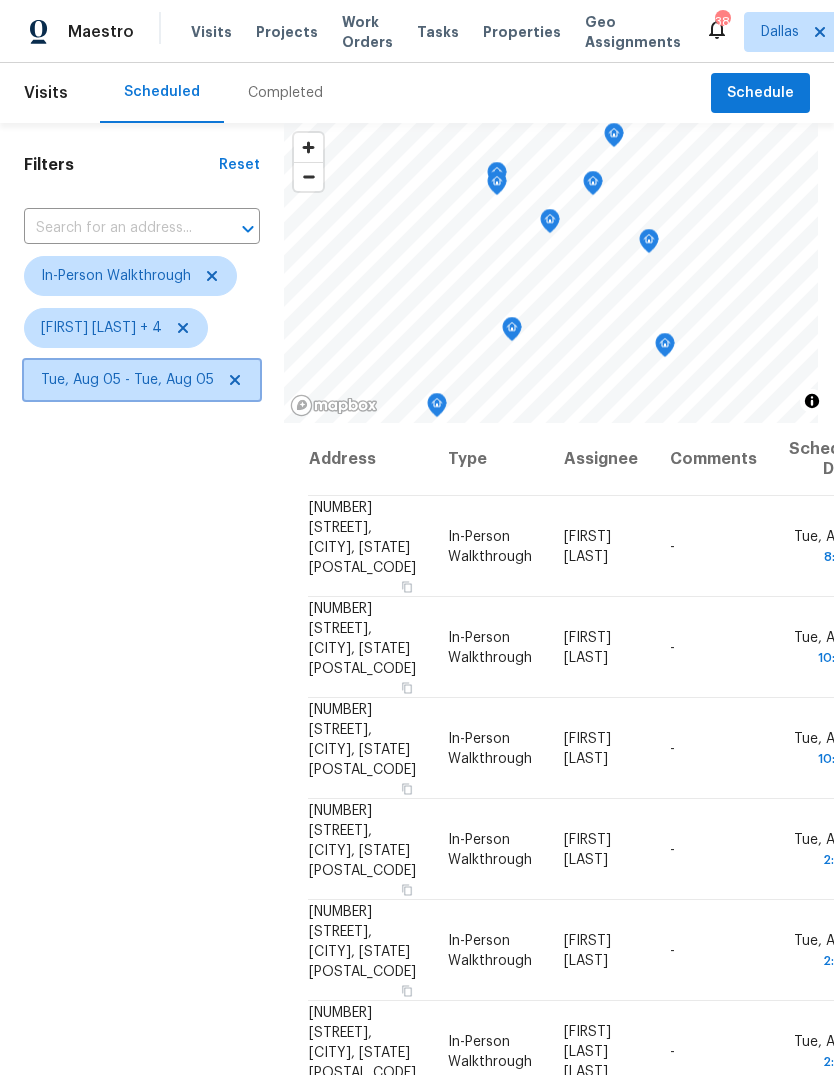 click on "Tue, Aug 05 - Tue, Aug 05" at bounding box center (127, 380) 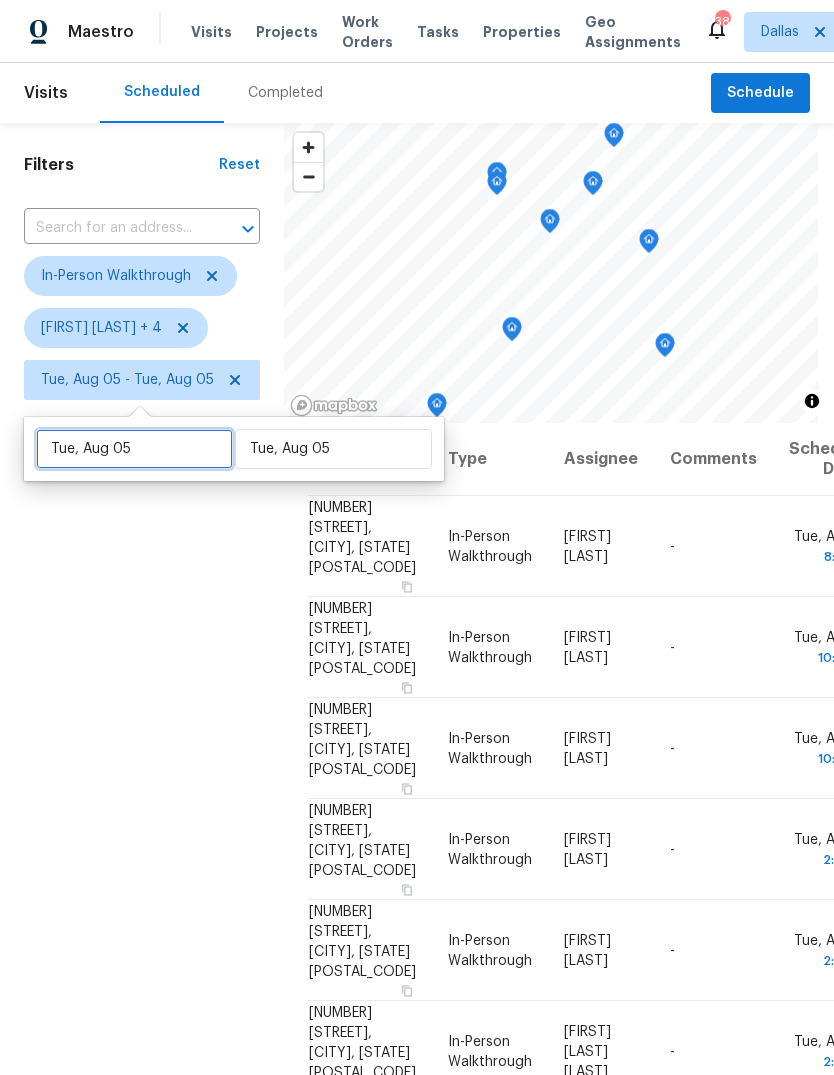 click on "Tue, Aug 05" at bounding box center (134, 449) 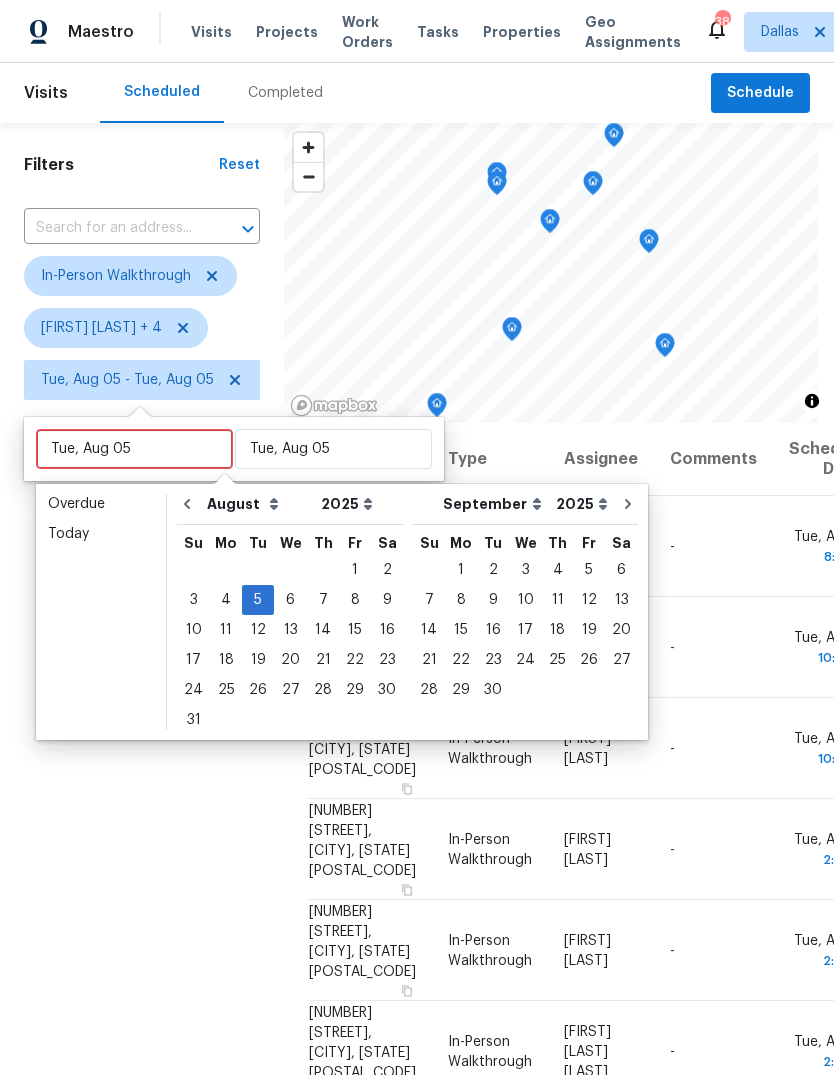 click on "Filters" at bounding box center [121, 165] 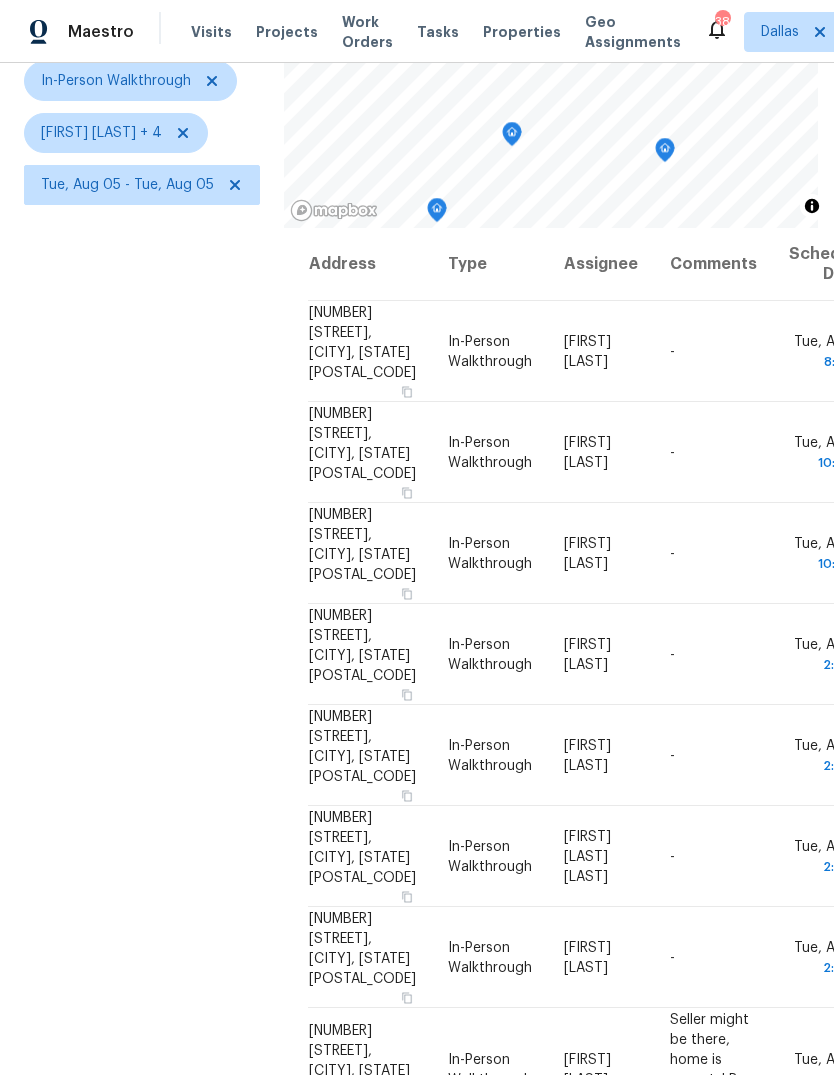 scroll, scrollTop: 193, scrollLeft: 0, axis: vertical 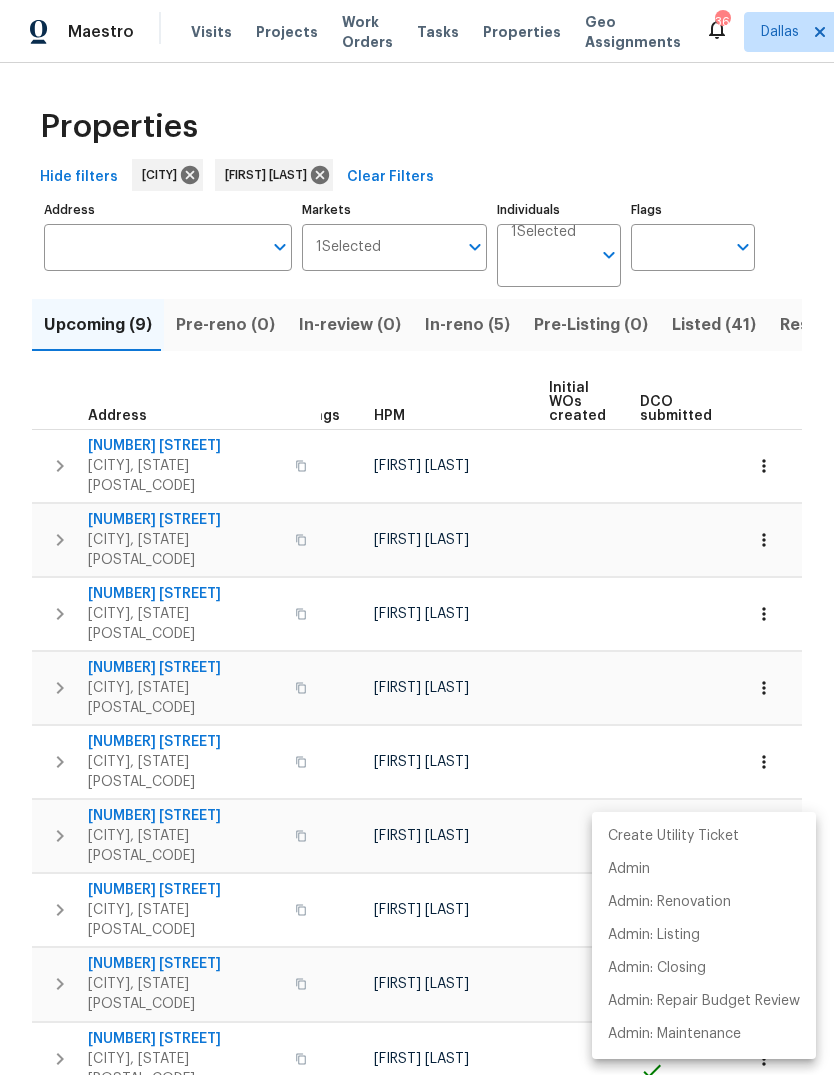 click at bounding box center [417, 537] 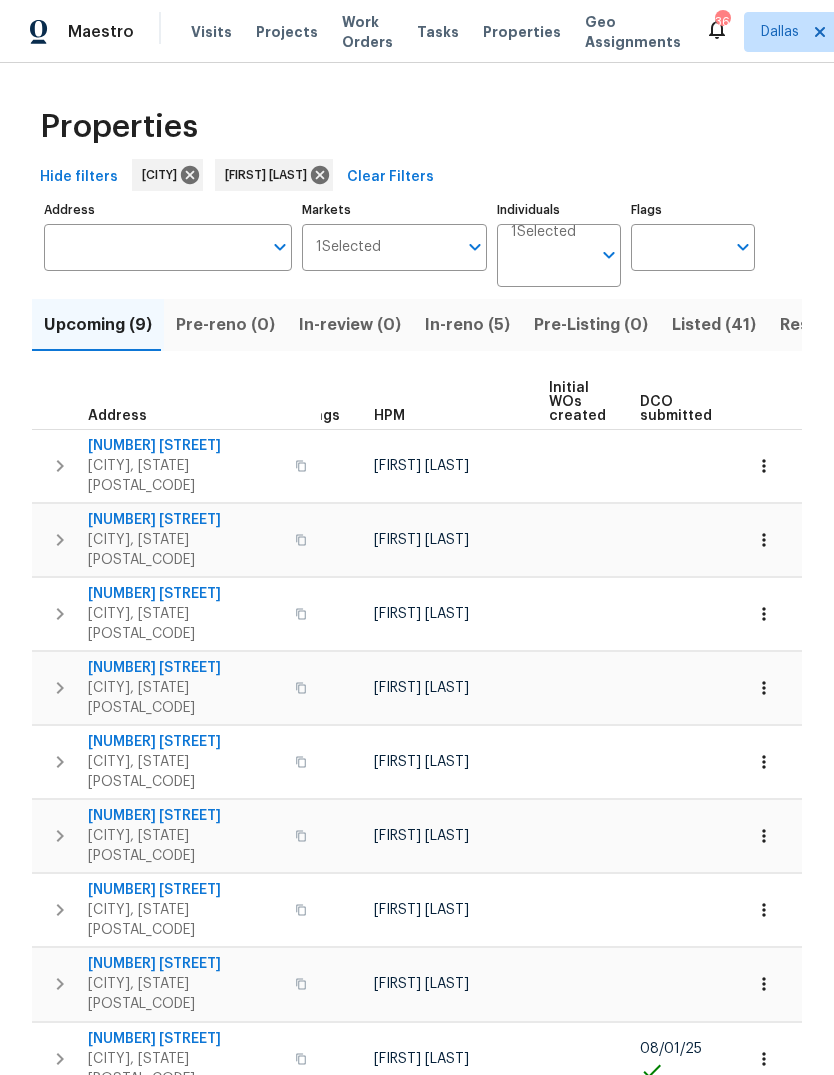 click on "Create Utility Ticket Admin Admin: Renovation Admin: Listing Admin: Closing Admin: Repair Budget Review Admin: Maintenance" at bounding box center [417, 537] 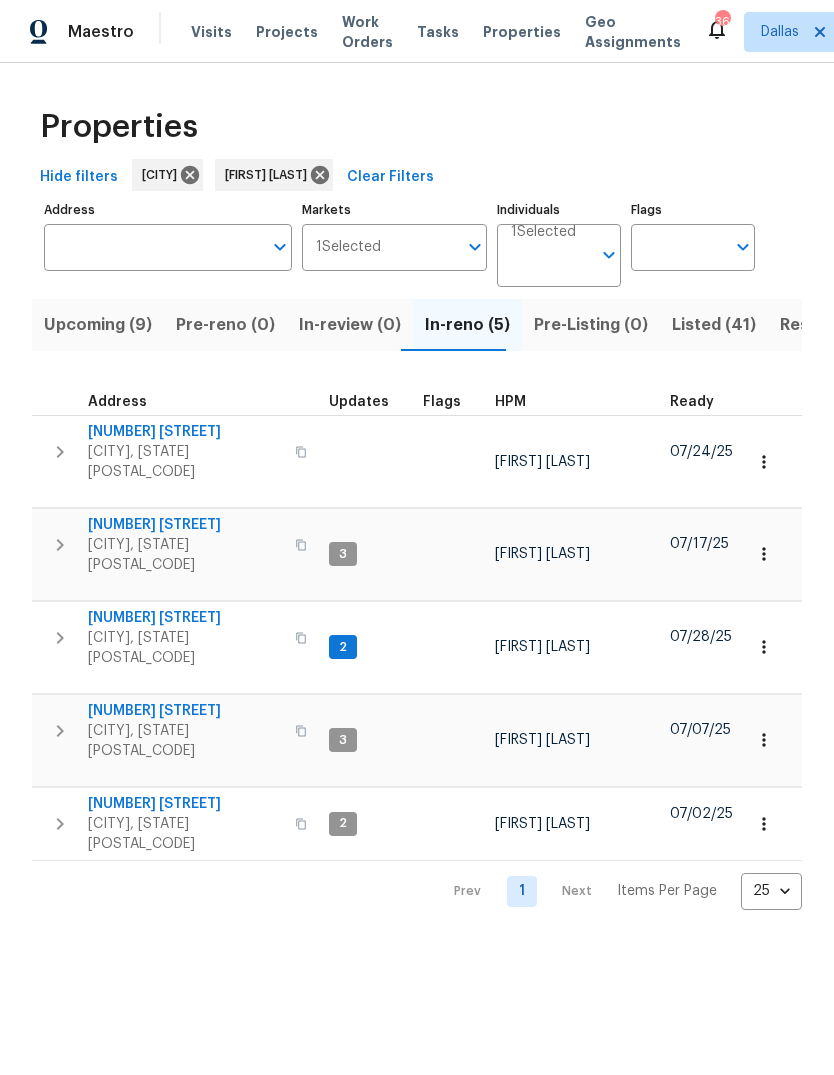 click on "318 Moray Dr" at bounding box center [185, 618] 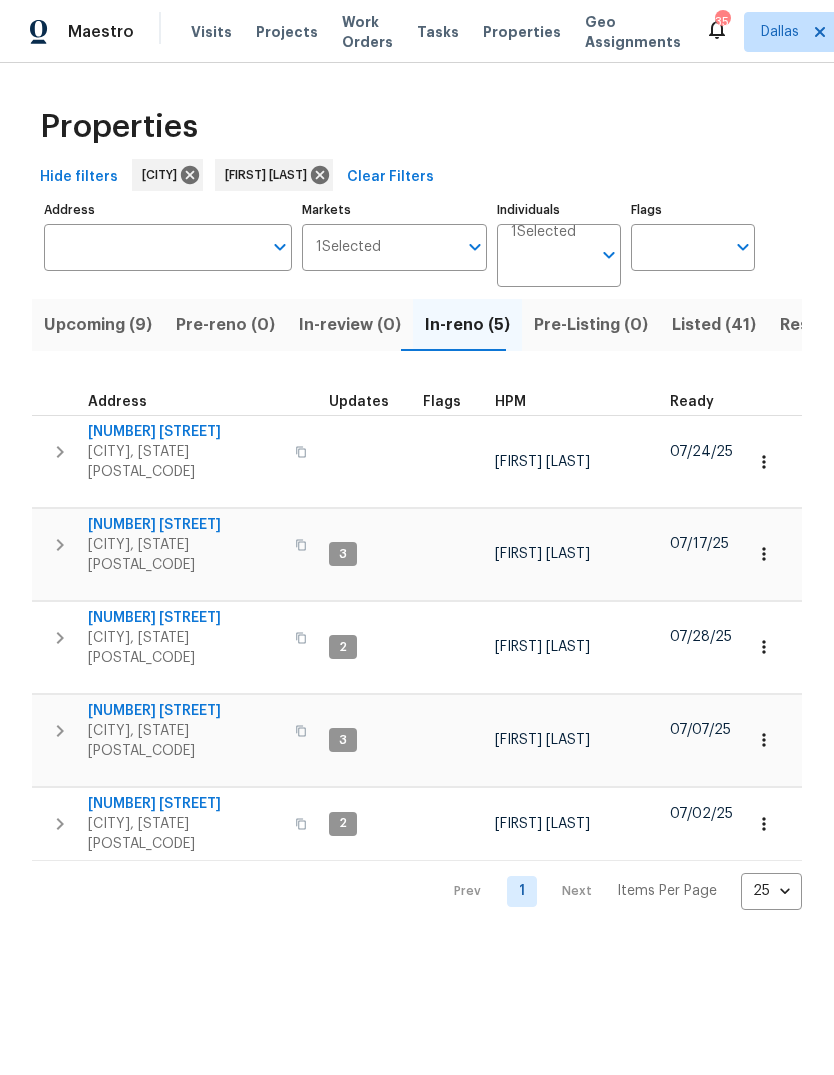 click on "524 Appaloosa Dr" at bounding box center (185, 525) 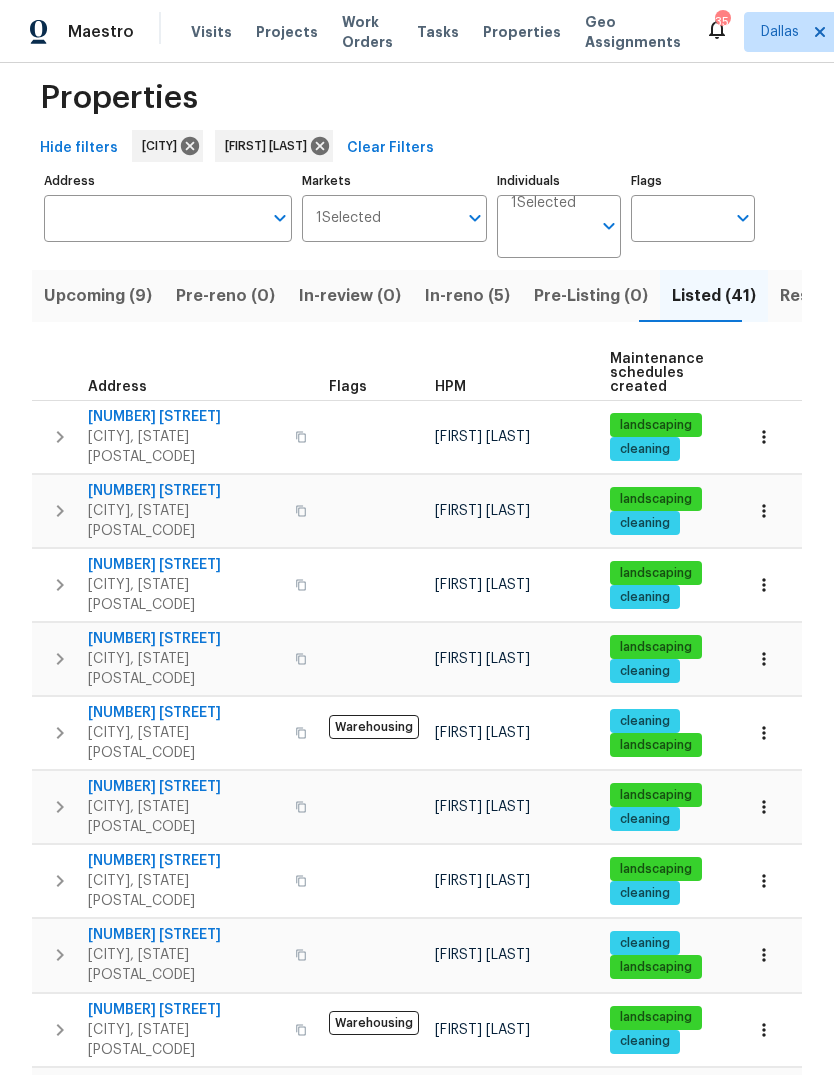 scroll, scrollTop: 46, scrollLeft: 0, axis: vertical 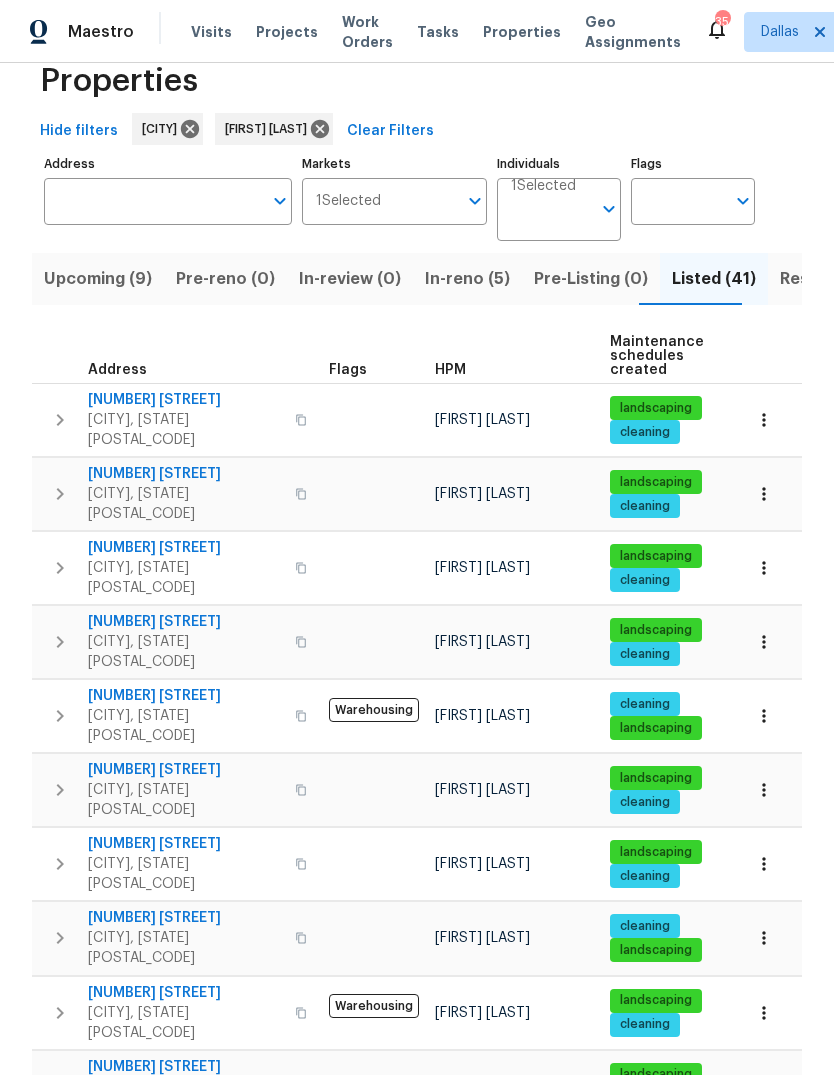 click on "101 Greenfield Trl" at bounding box center [185, 696] 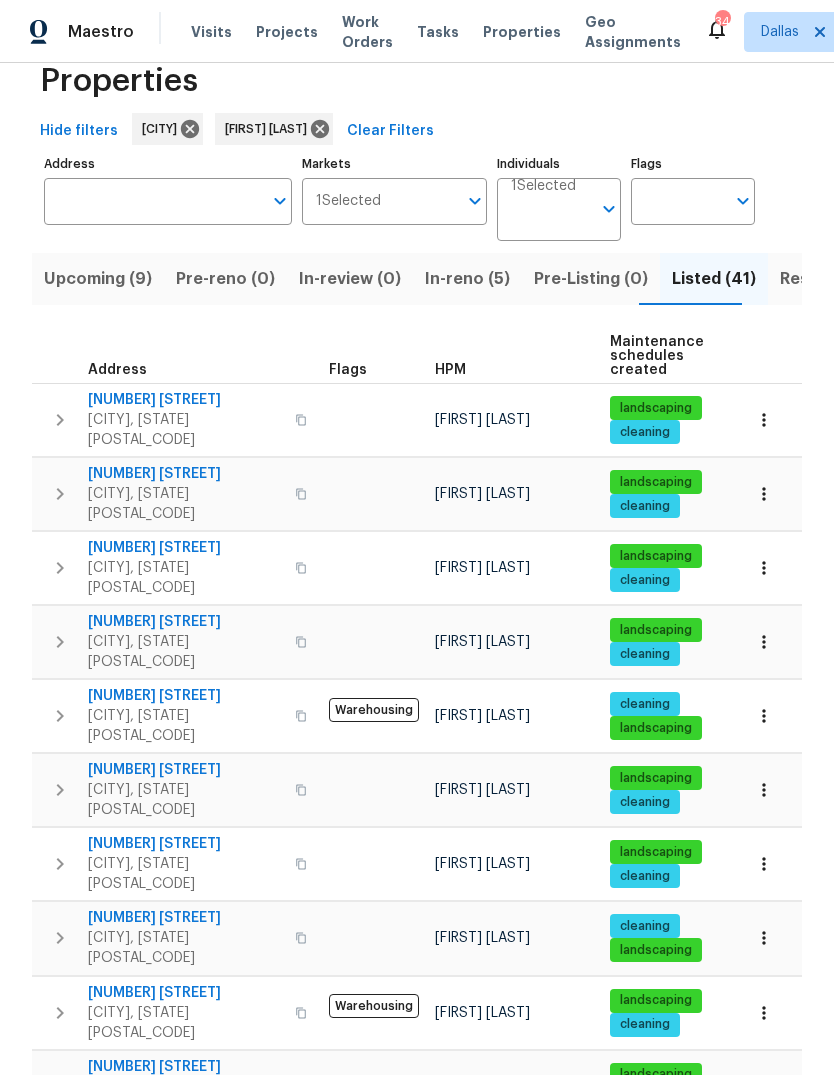 click on "101 Greenfield Trl" at bounding box center (185, 696) 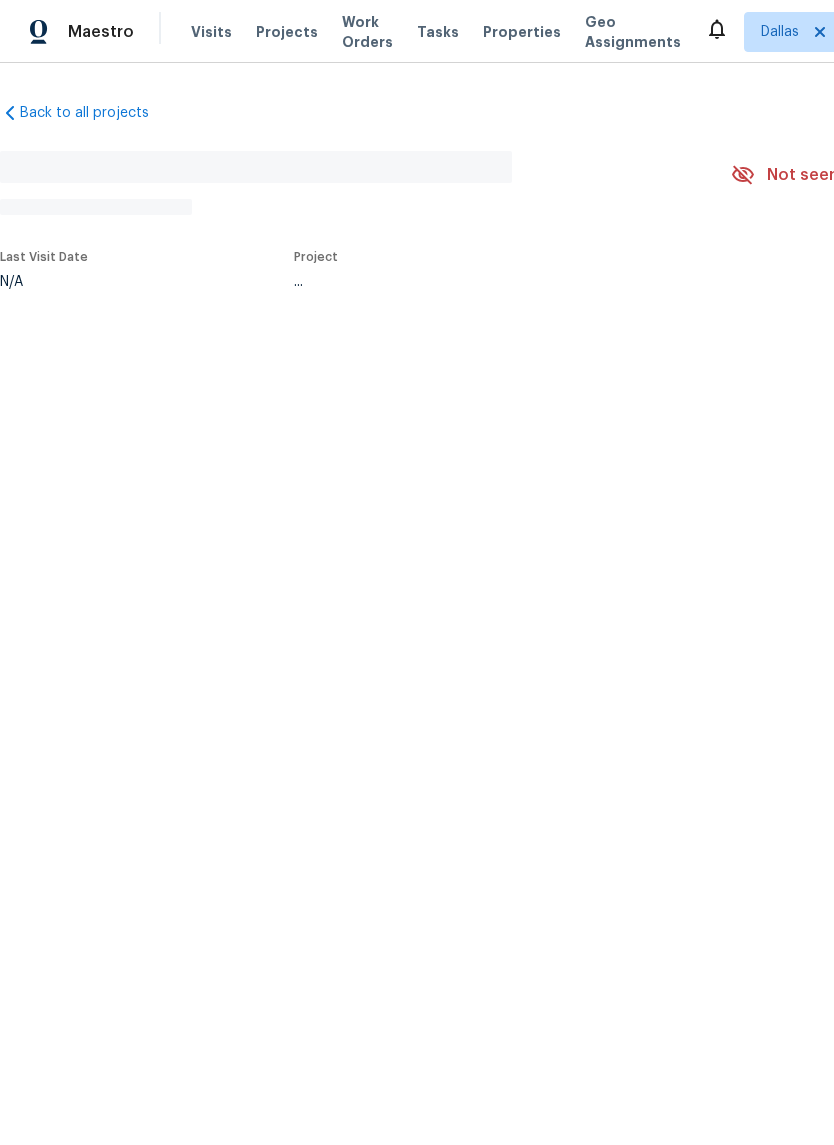 scroll, scrollTop: 0, scrollLeft: 0, axis: both 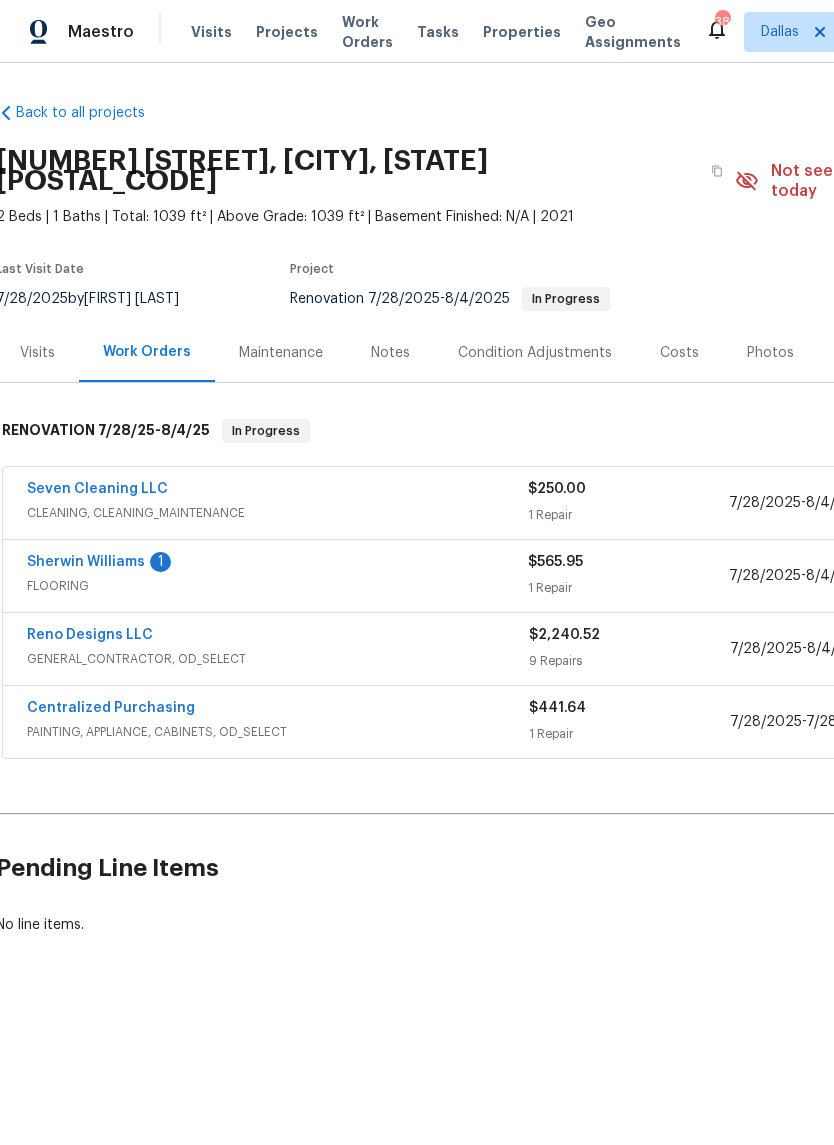 click on "Sherwin Williams" at bounding box center (86, 562) 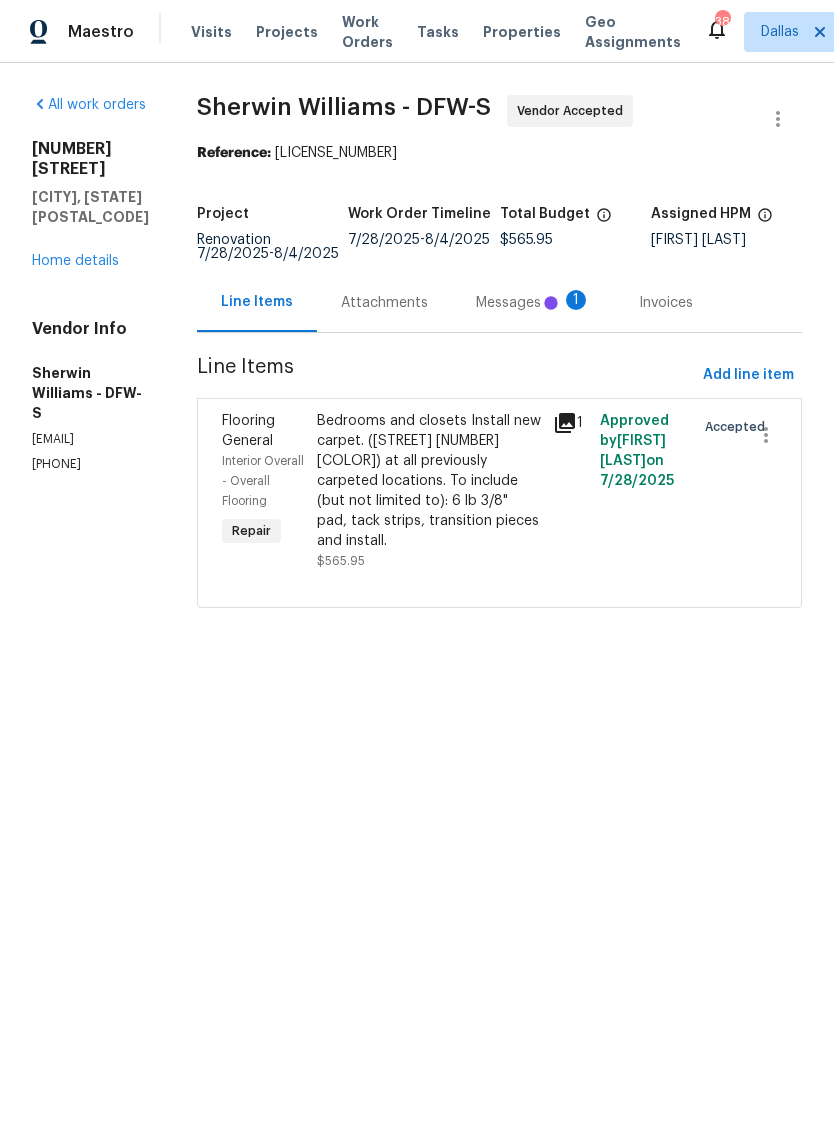 click on "Messages 1" at bounding box center (533, 302) 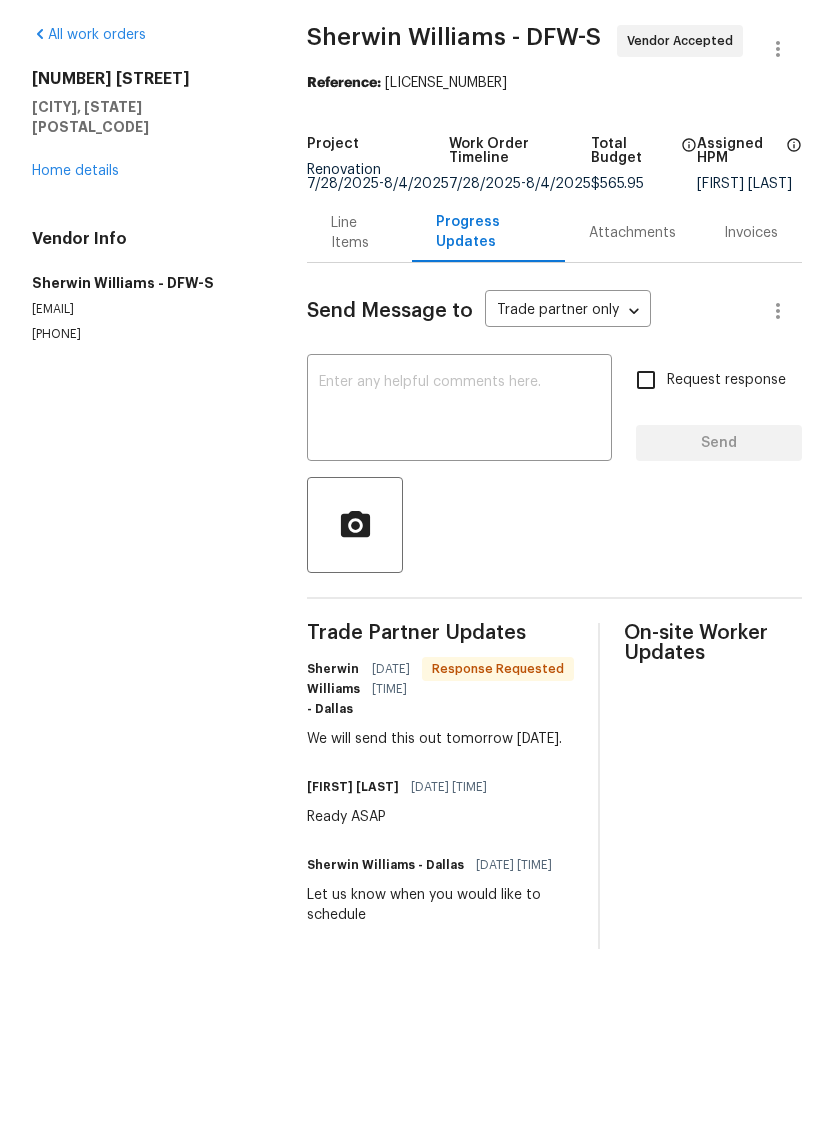 click on "Home details" at bounding box center (75, 241) 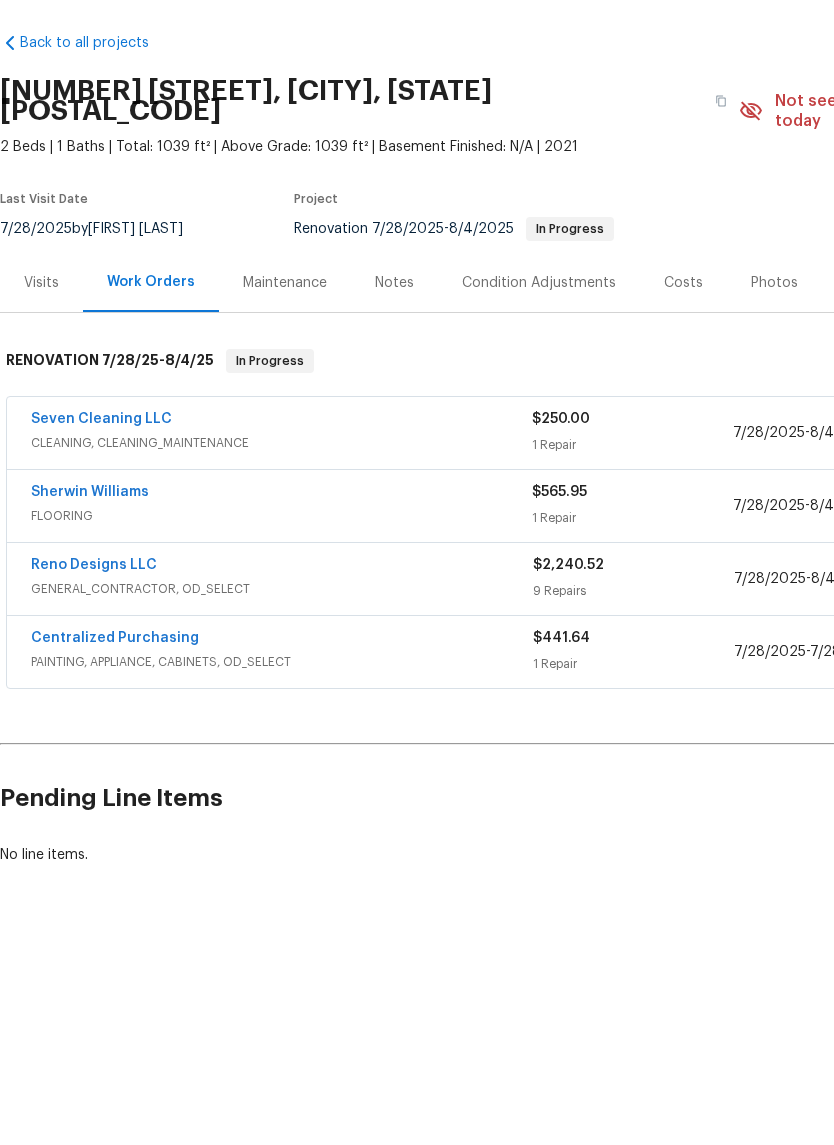 click on "Seven Cleaning LLC" at bounding box center (101, 489) 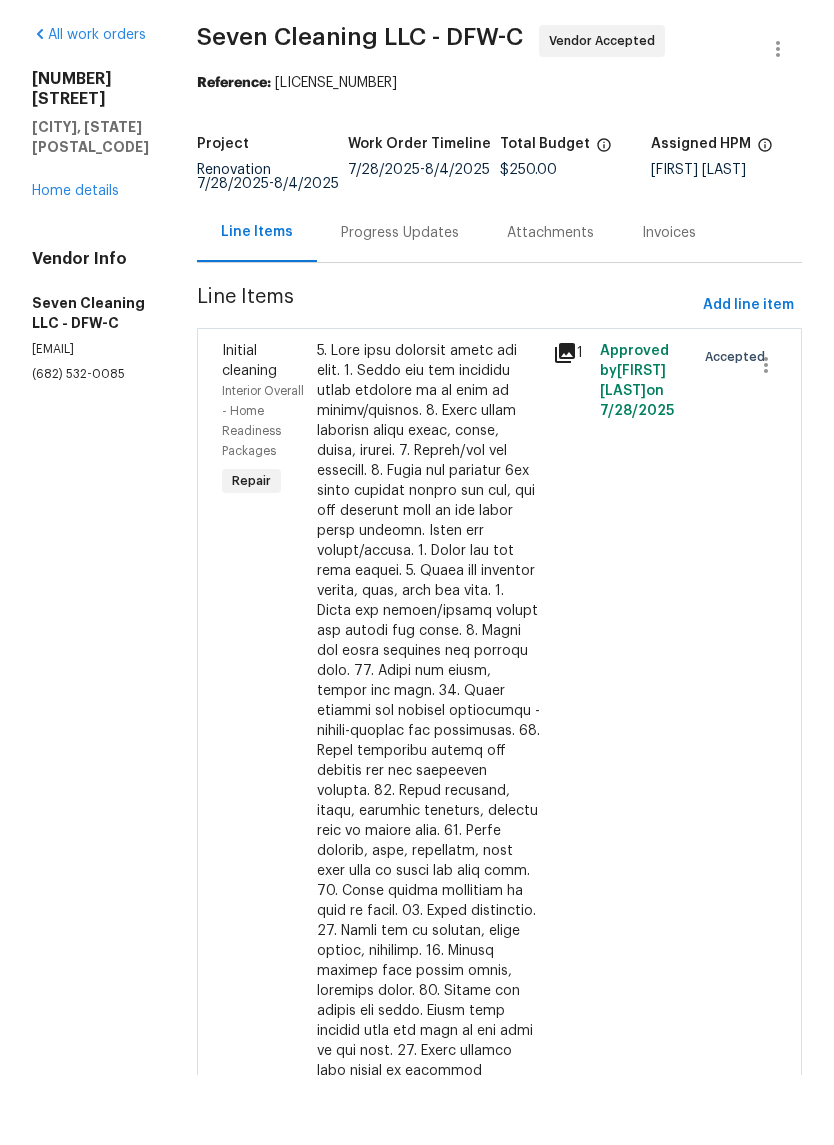 click on "Progress Updates" at bounding box center (400, 303) 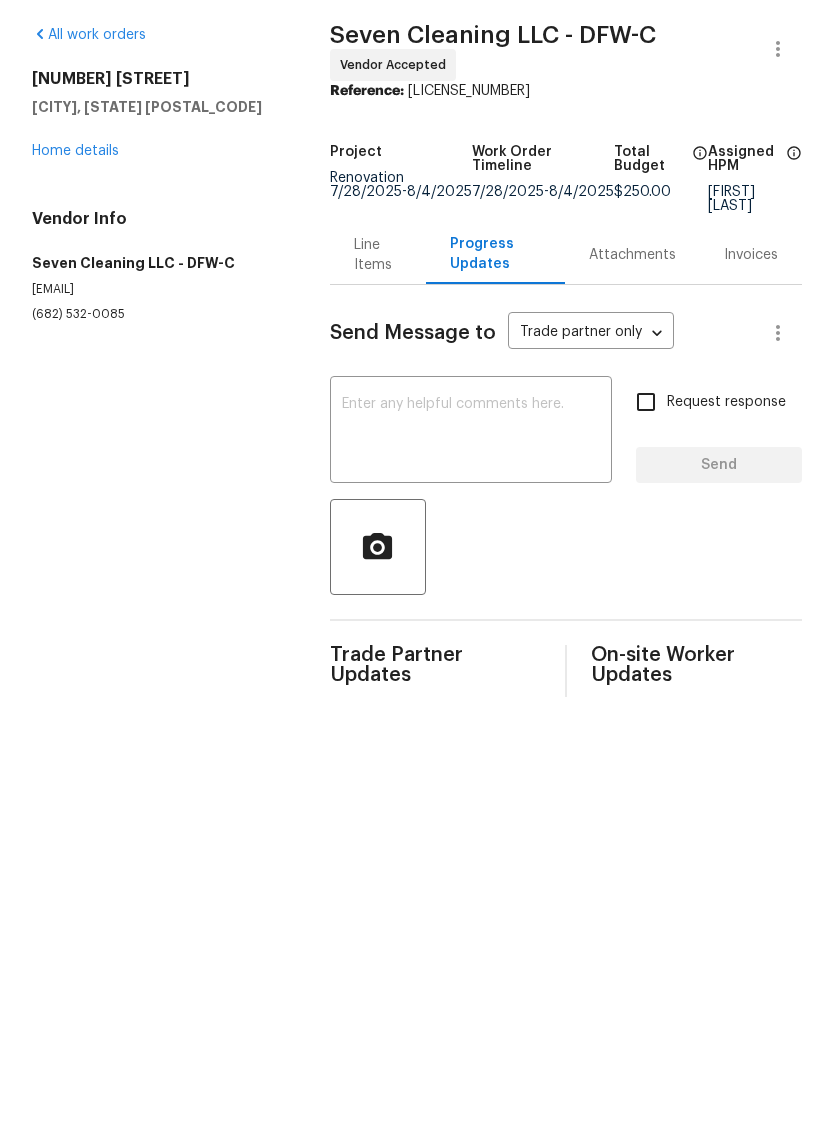 click at bounding box center [471, 502] 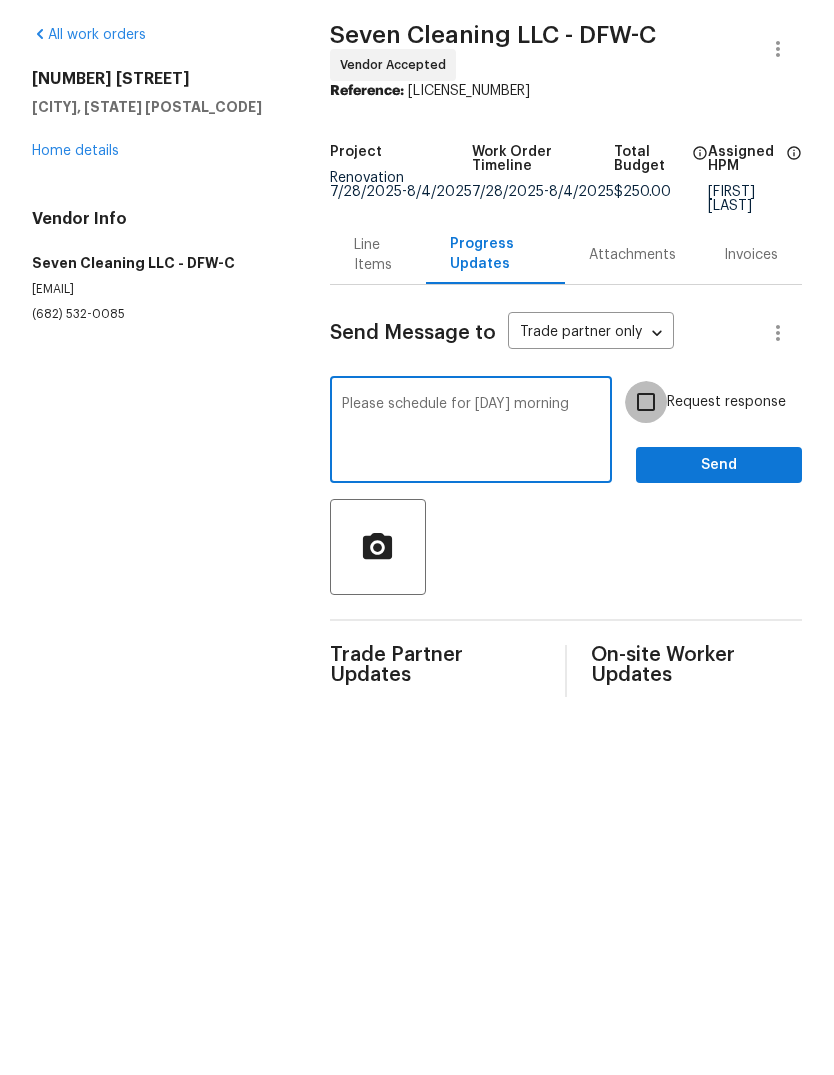 type on "Please schedule for Wednesday morning" 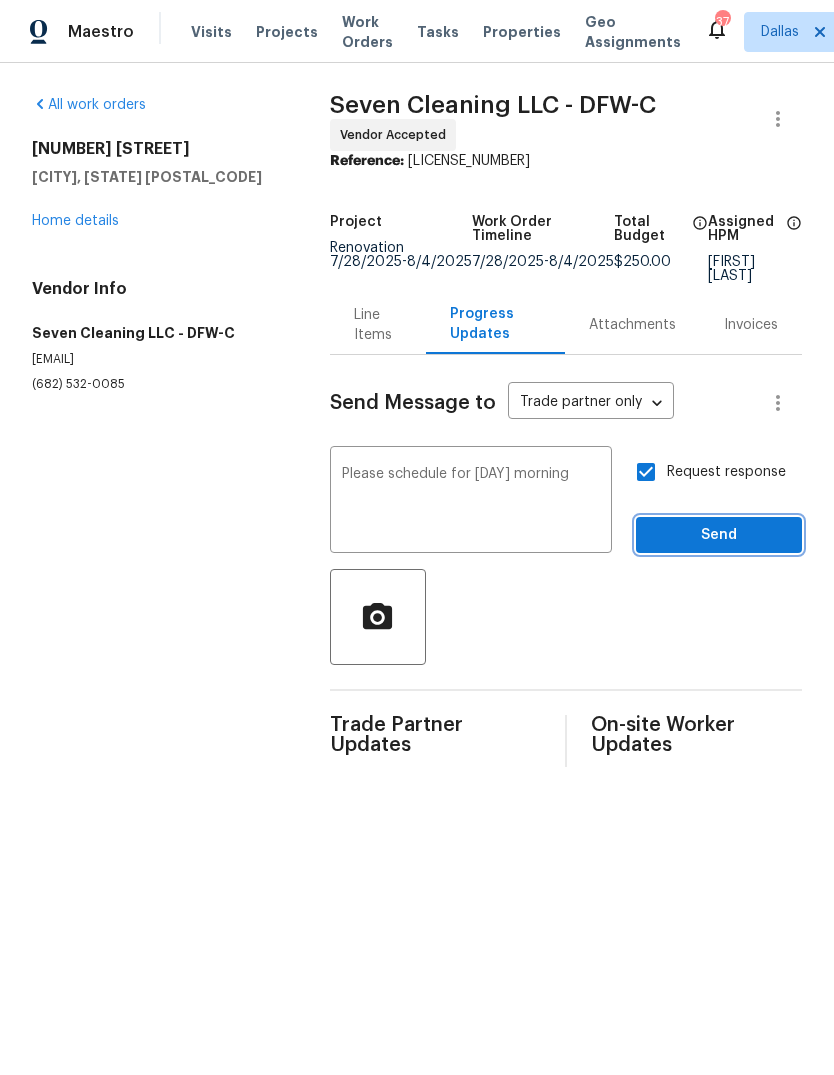 click on "Send" at bounding box center (719, 535) 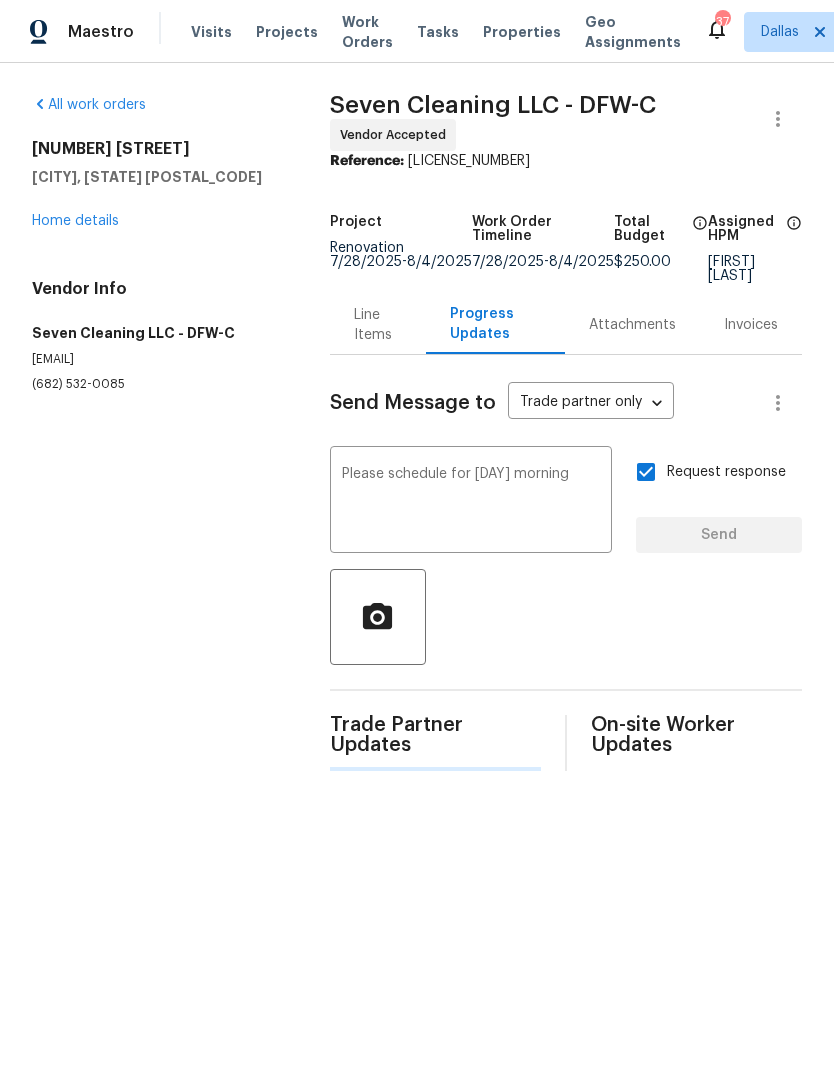 type 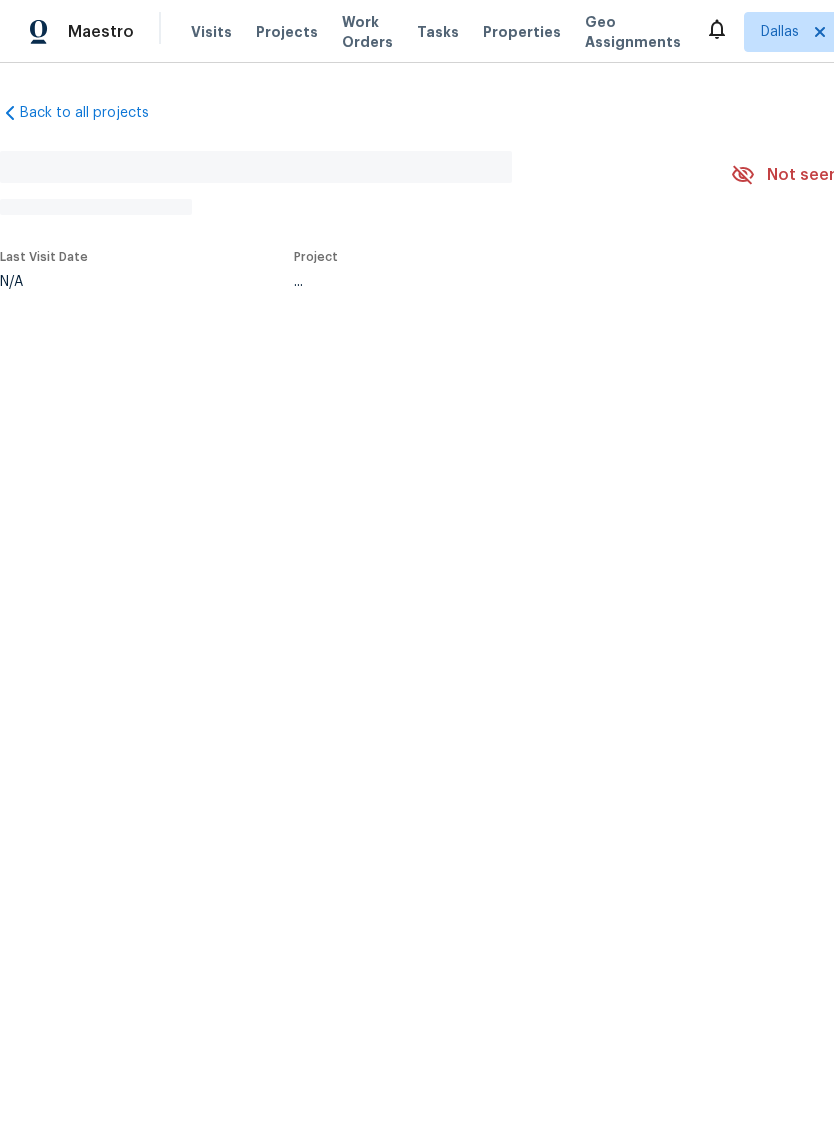 scroll, scrollTop: 0, scrollLeft: 0, axis: both 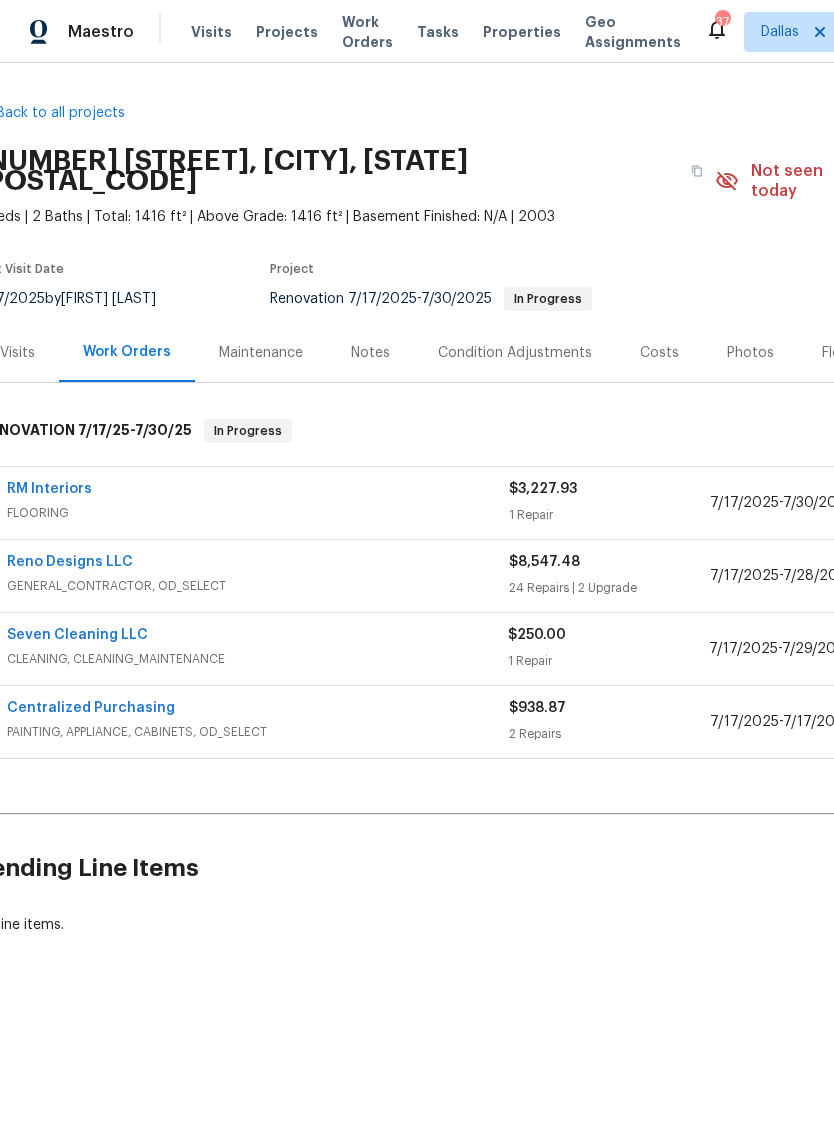 click on "Seven Cleaning LLC" at bounding box center [77, 635] 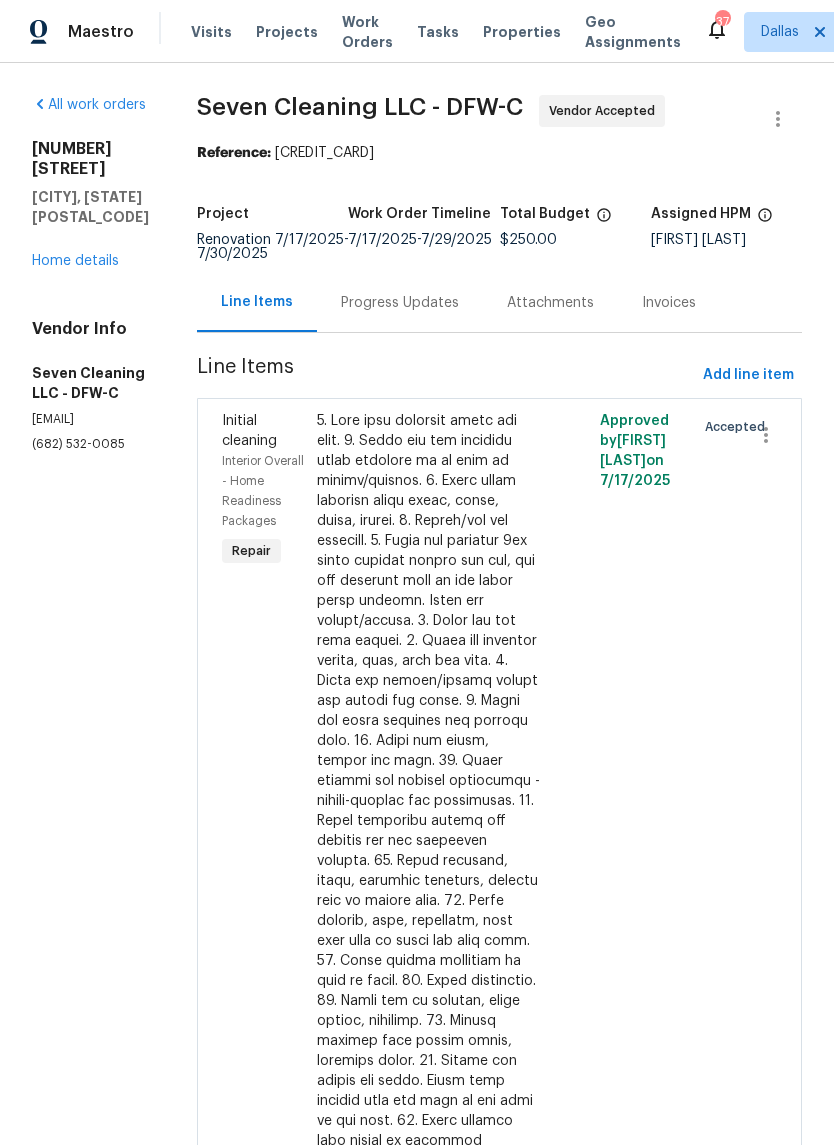 click on "Progress Updates" at bounding box center [400, 303] 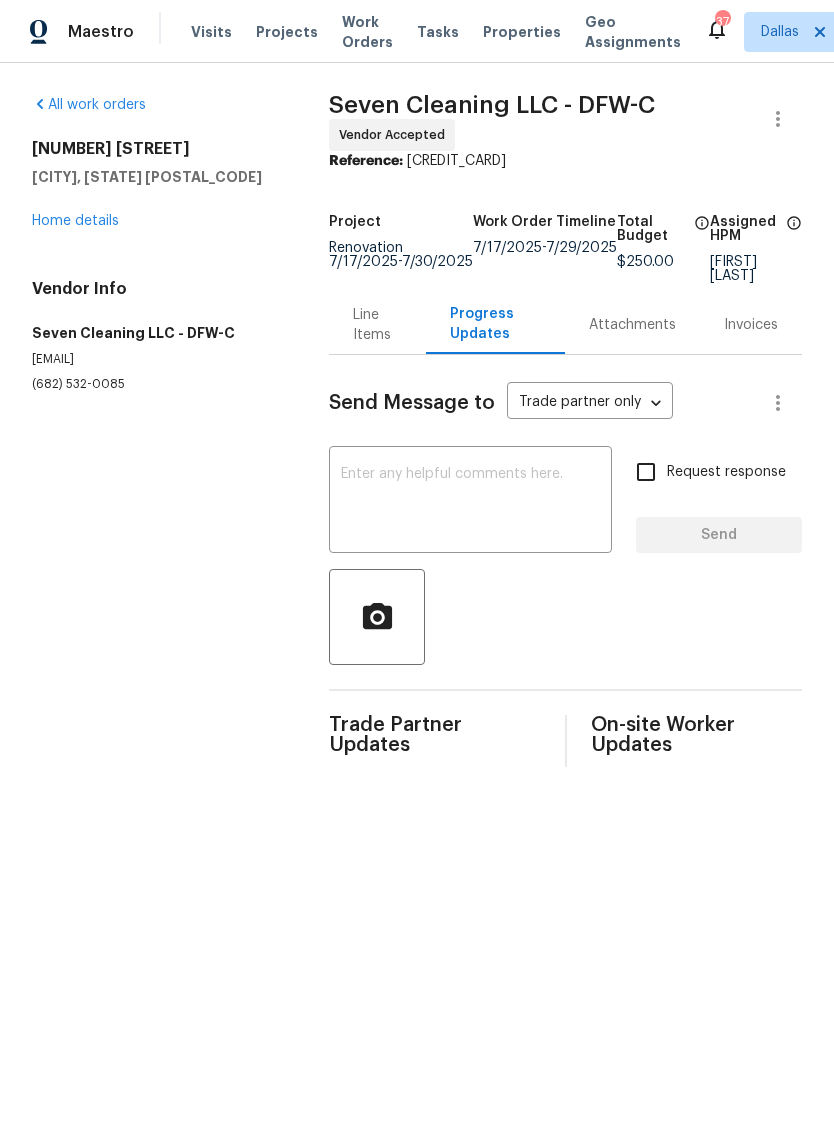 click at bounding box center (470, 502) 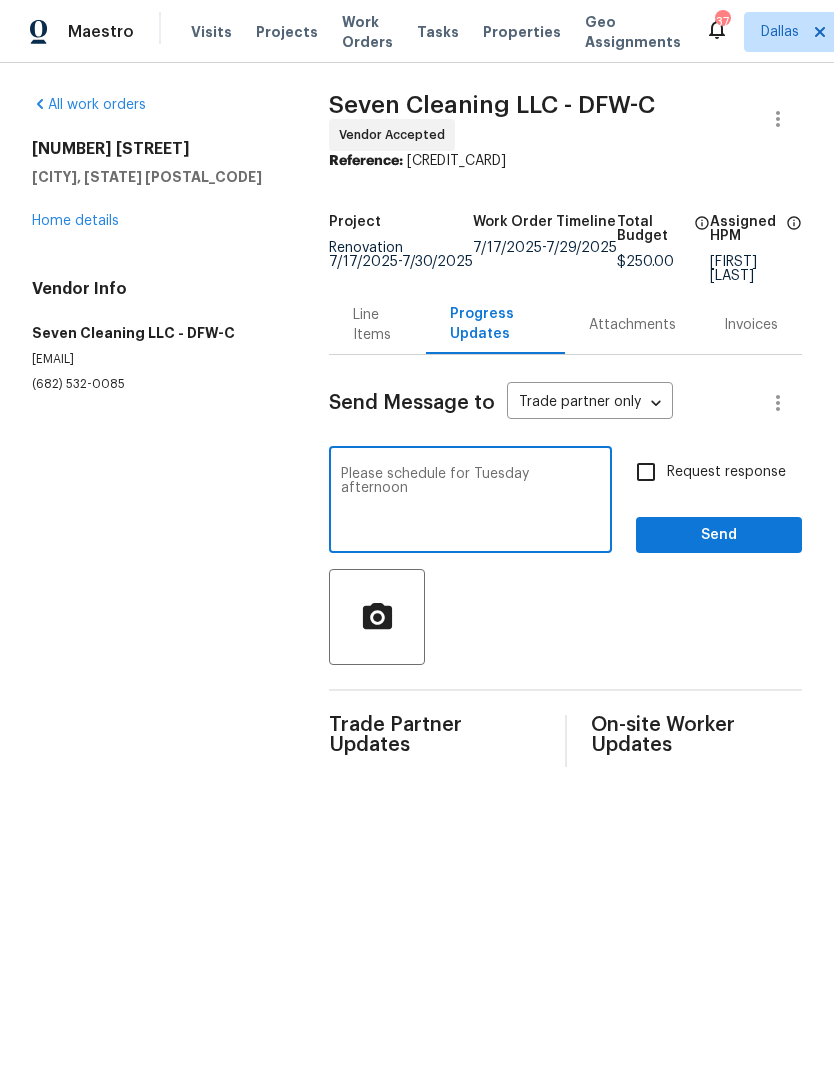 type on "Please schedule for Tuesday afternoon" 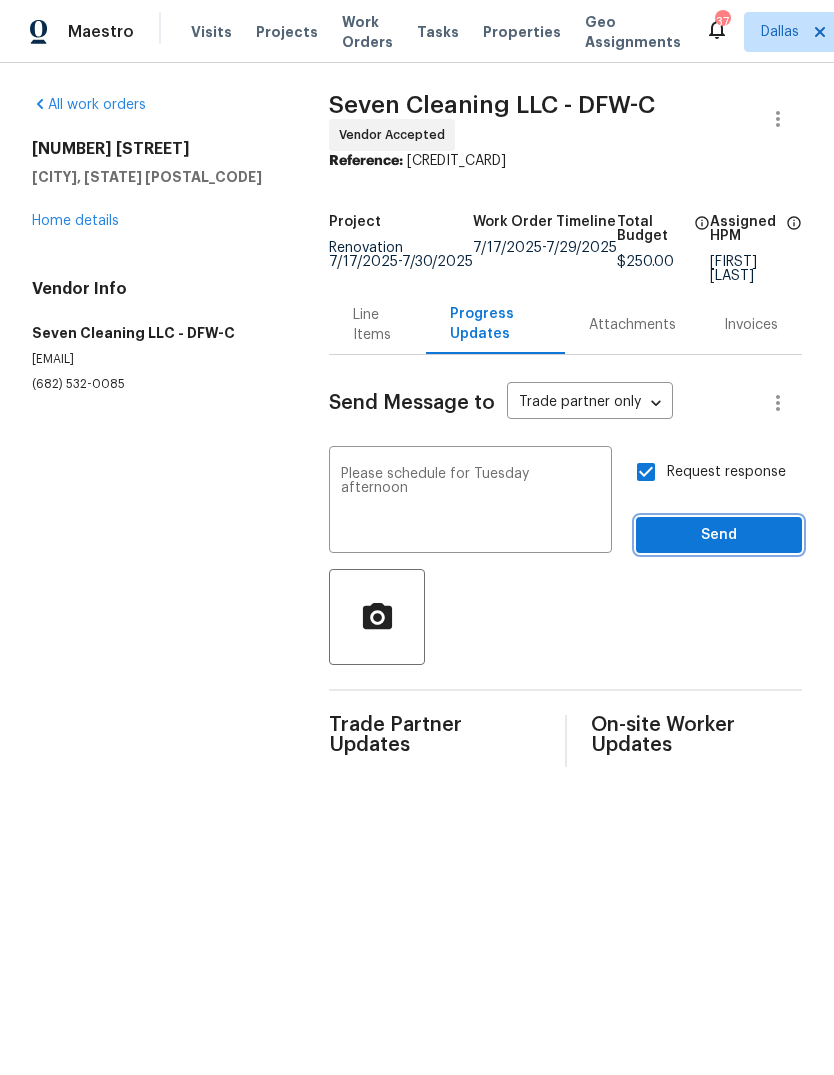 click on "Send" at bounding box center [719, 535] 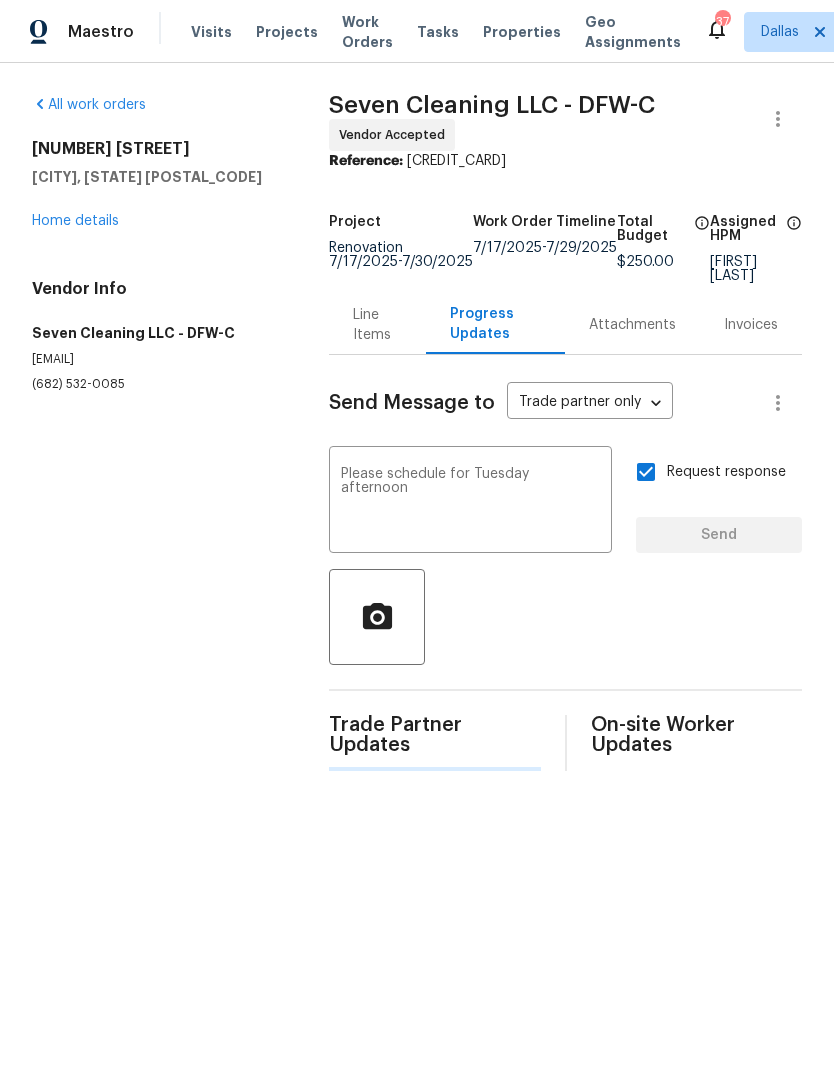 type 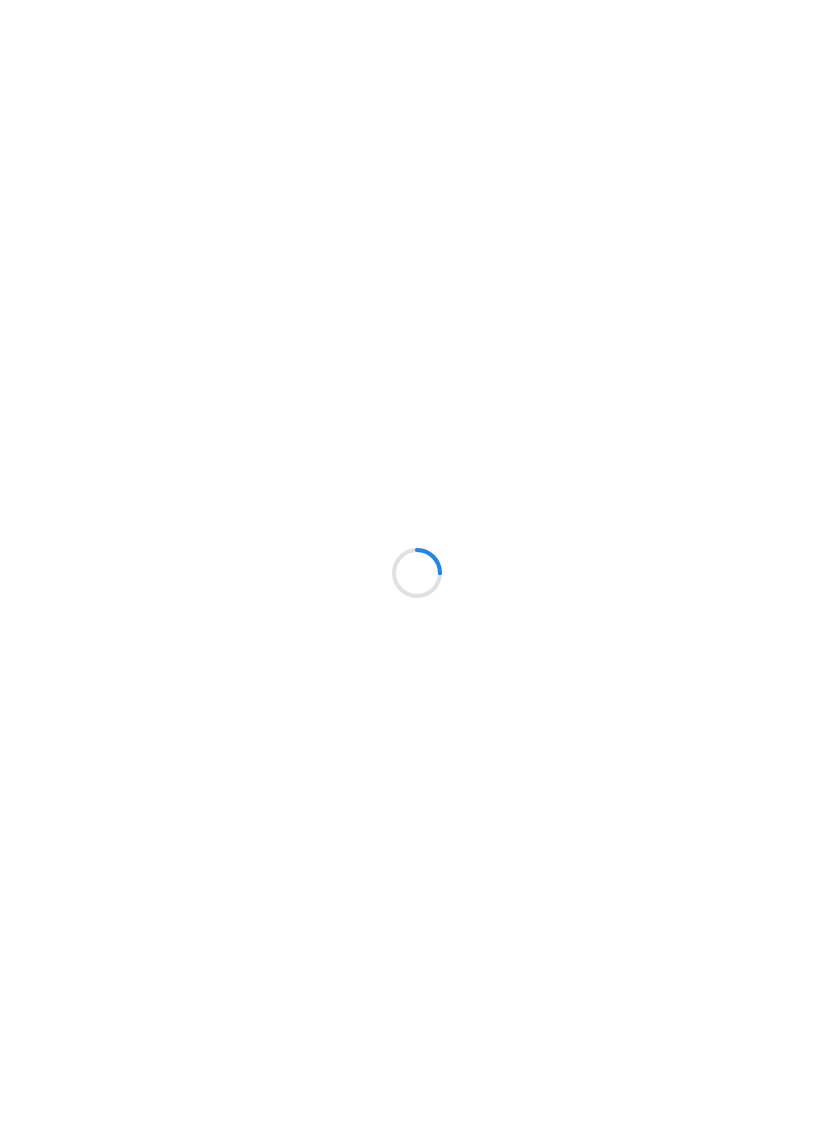 scroll, scrollTop: 0, scrollLeft: 0, axis: both 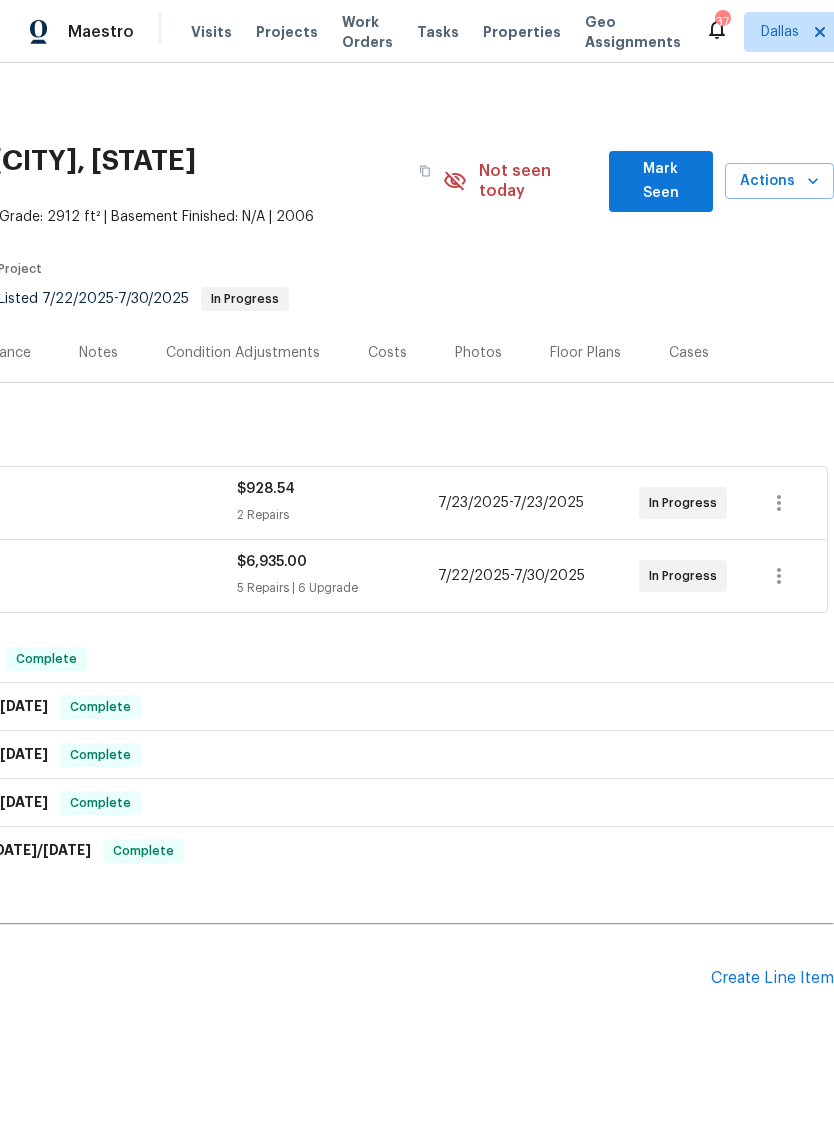 click on "Create Line Item" at bounding box center (772, 978) 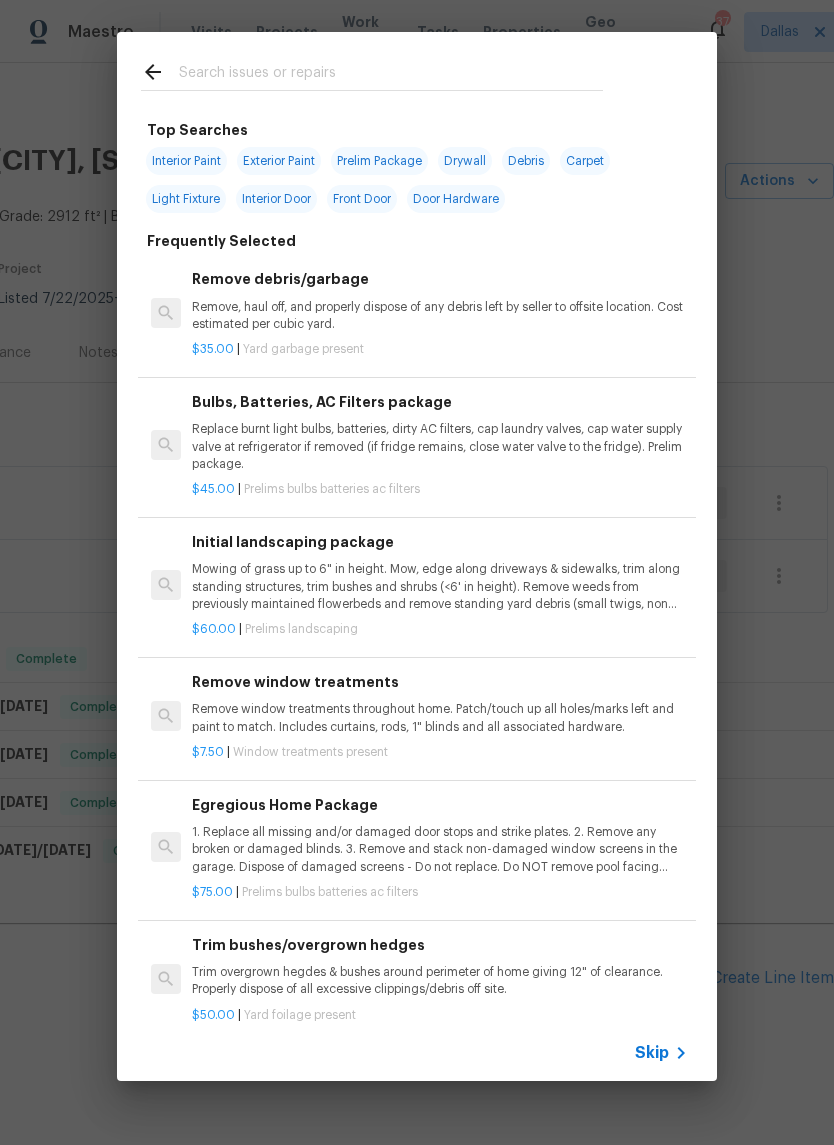 click at bounding box center (391, 75) 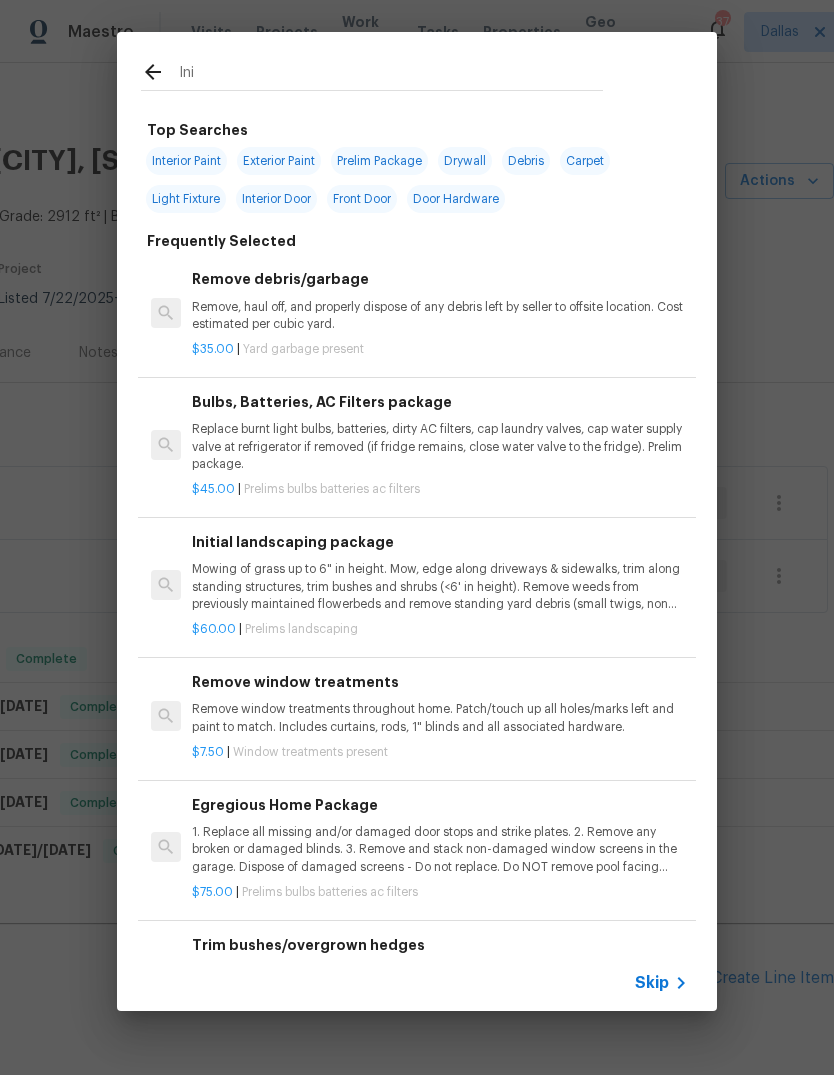 type on "Init" 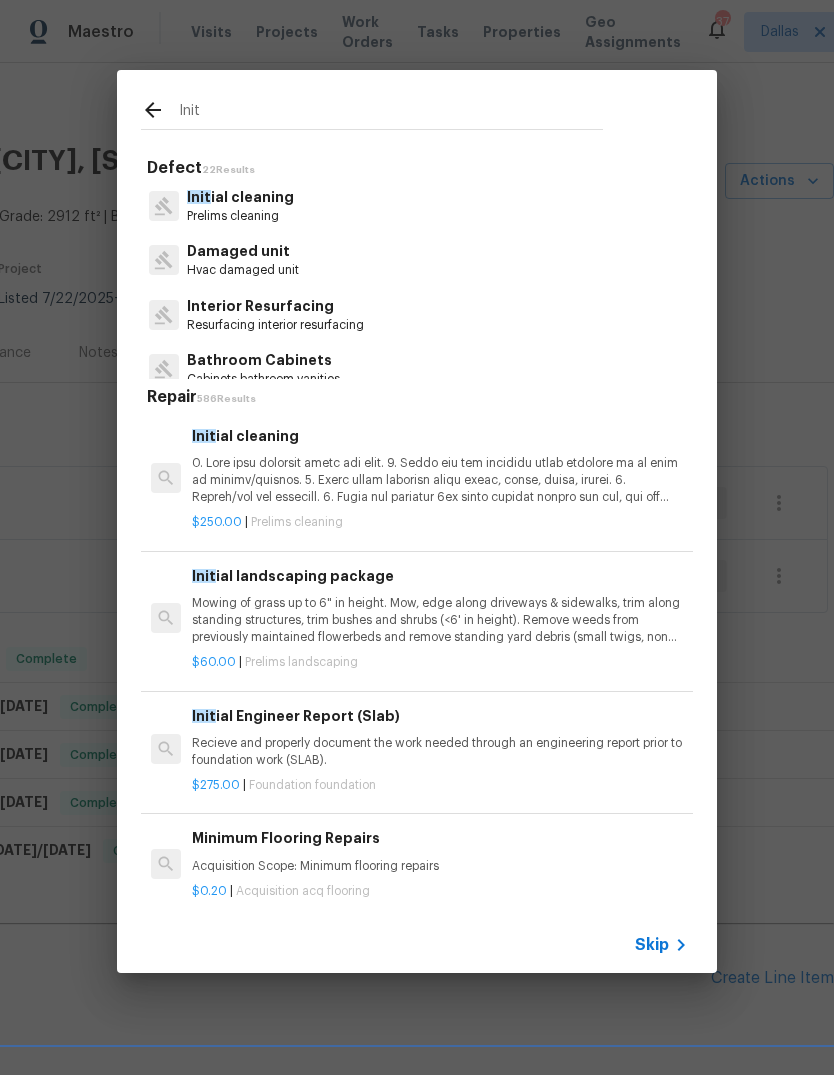 click on "Prelims cleaning" at bounding box center (240, 216) 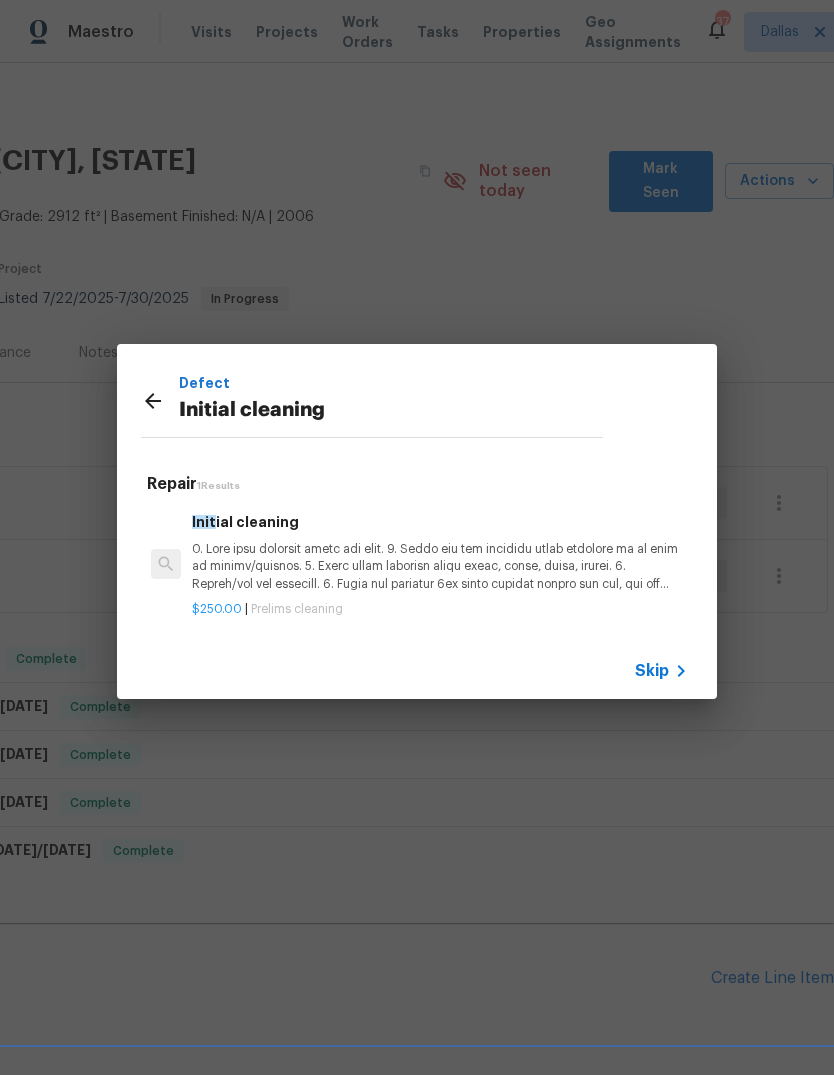 click at bounding box center [440, 566] 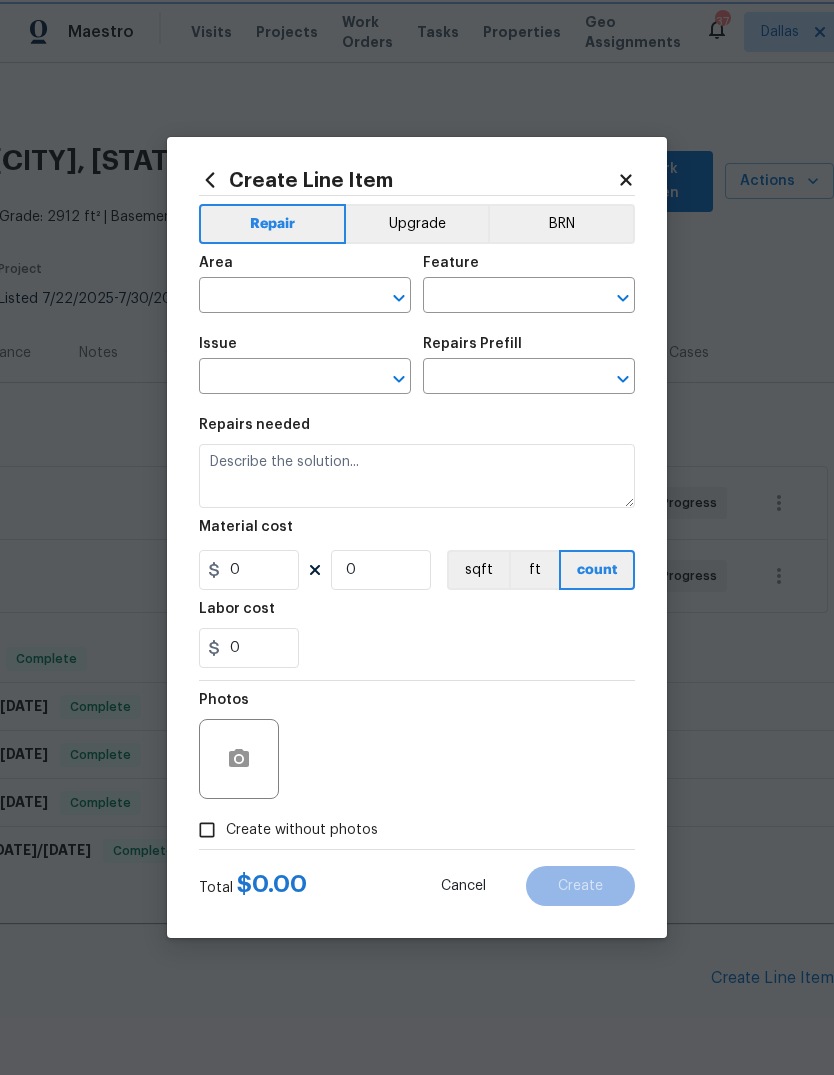 type on "Home Readiness Packages" 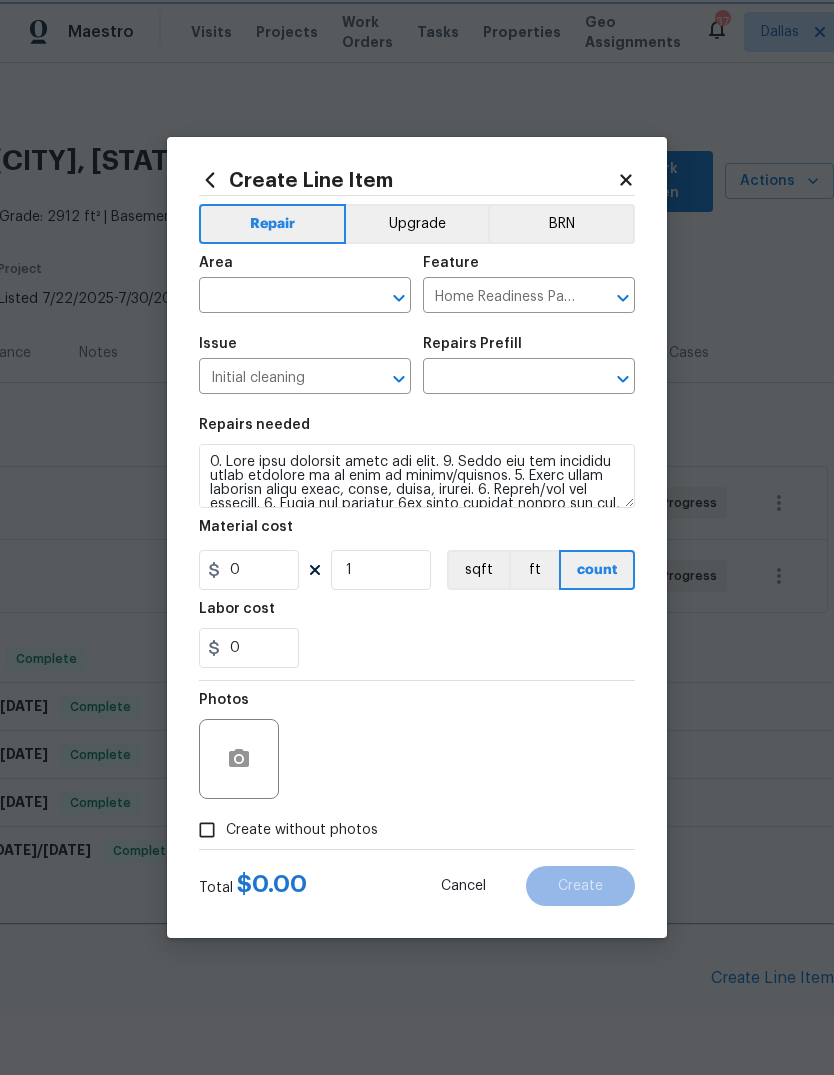type on "Initial cleaning $250.00" 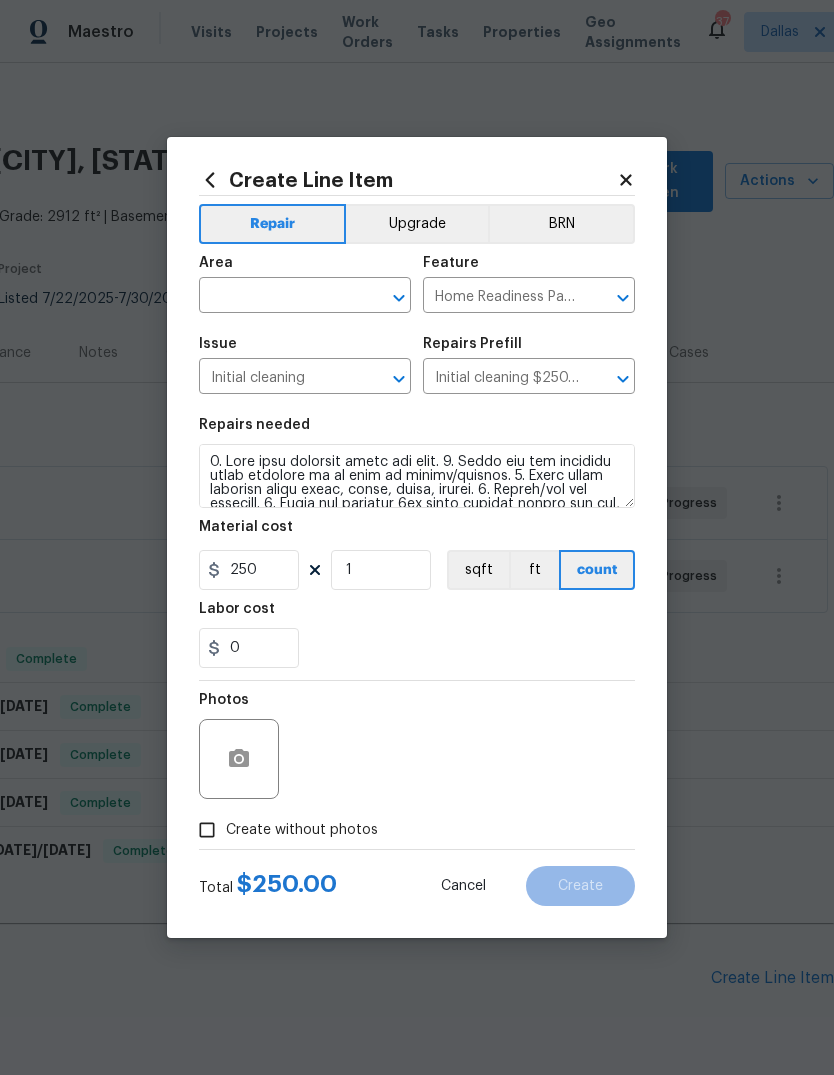 click at bounding box center (277, 297) 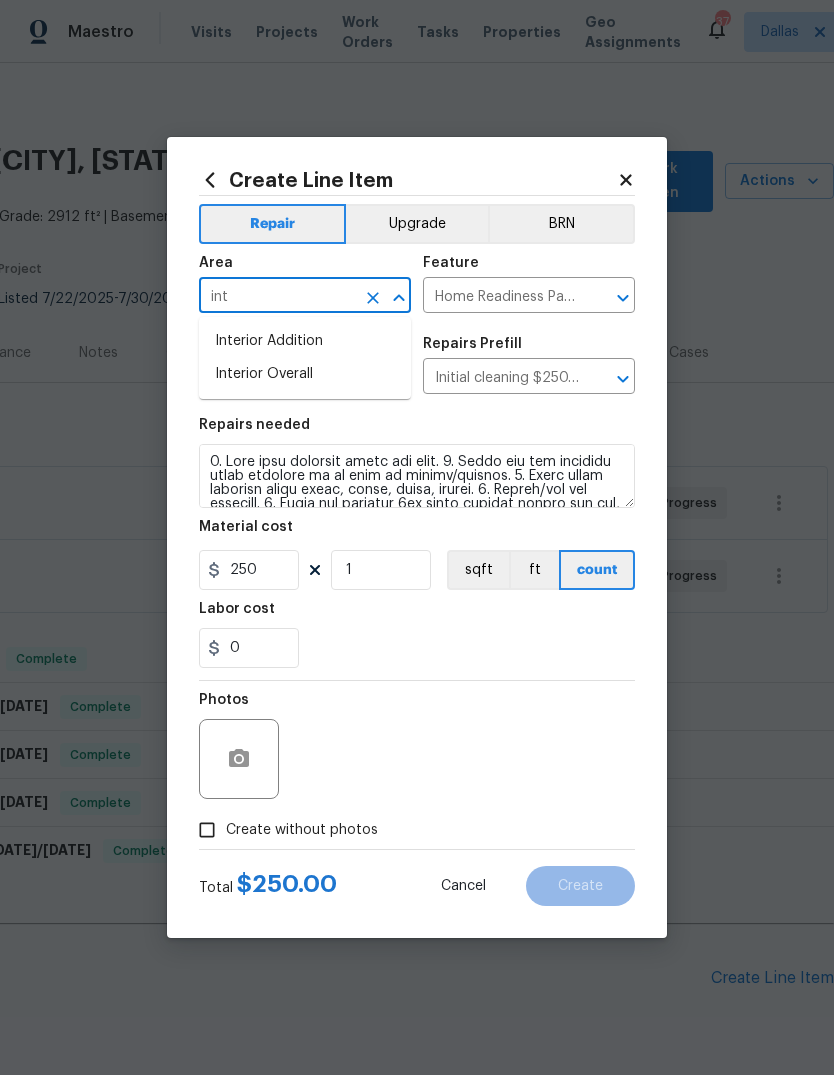 click on "Interior Overall" at bounding box center (305, 374) 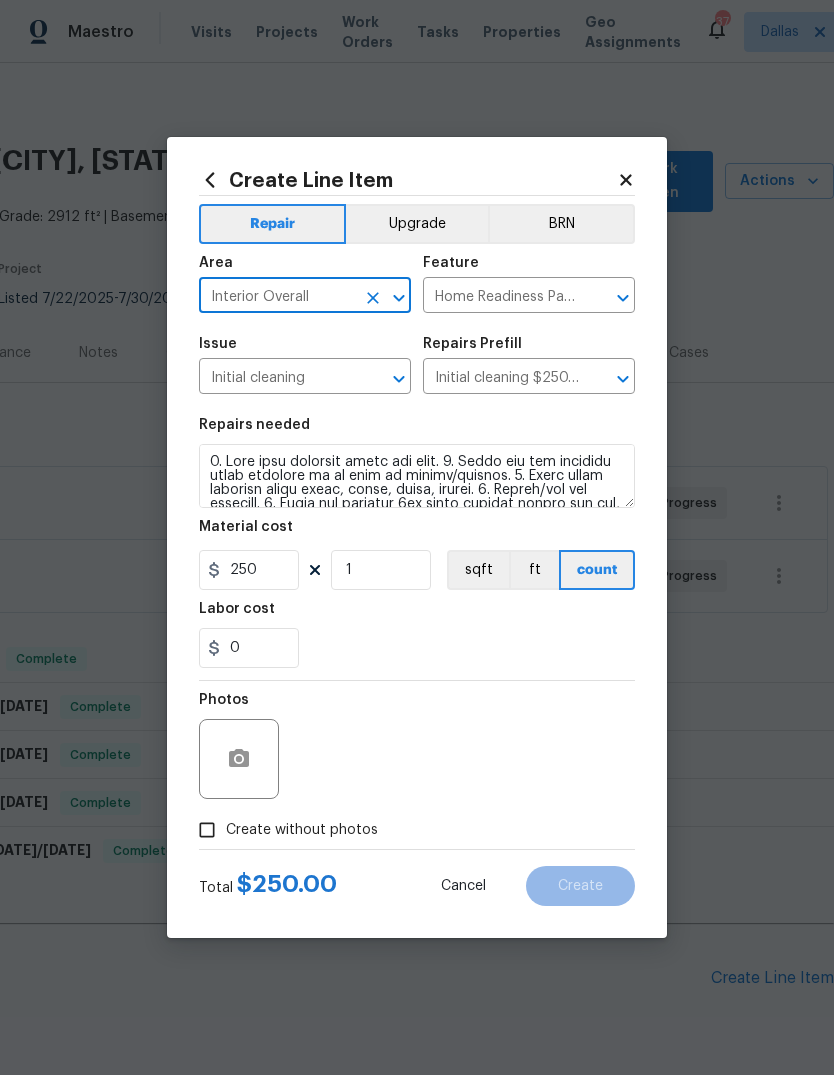 click on "Initial cleaning" at bounding box center (277, 378) 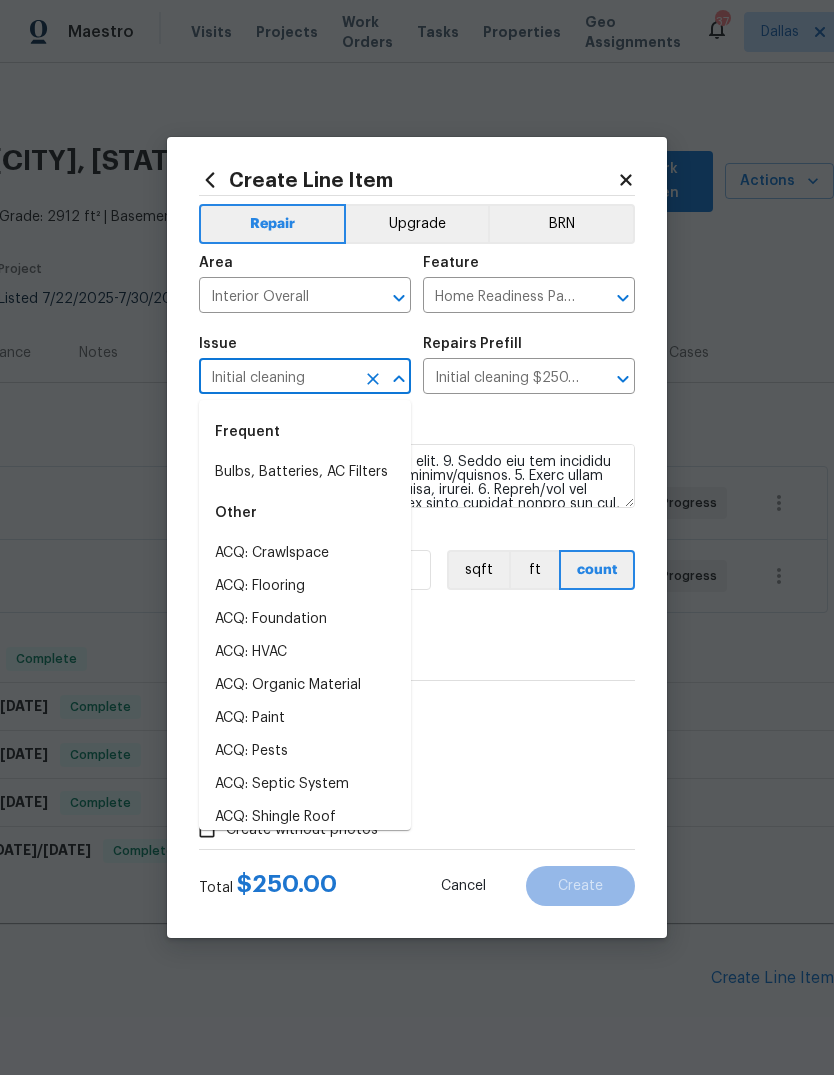 click on "Issue" at bounding box center (305, 350) 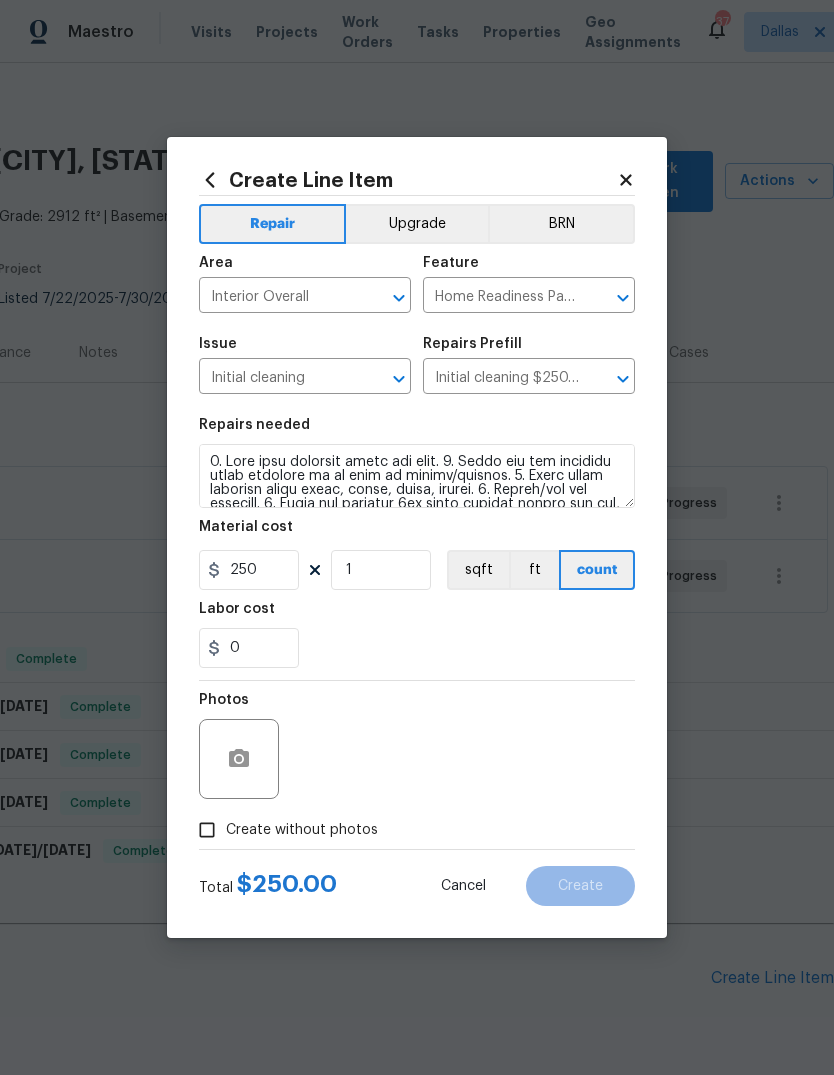 click on "Create without photos" at bounding box center [302, 830] 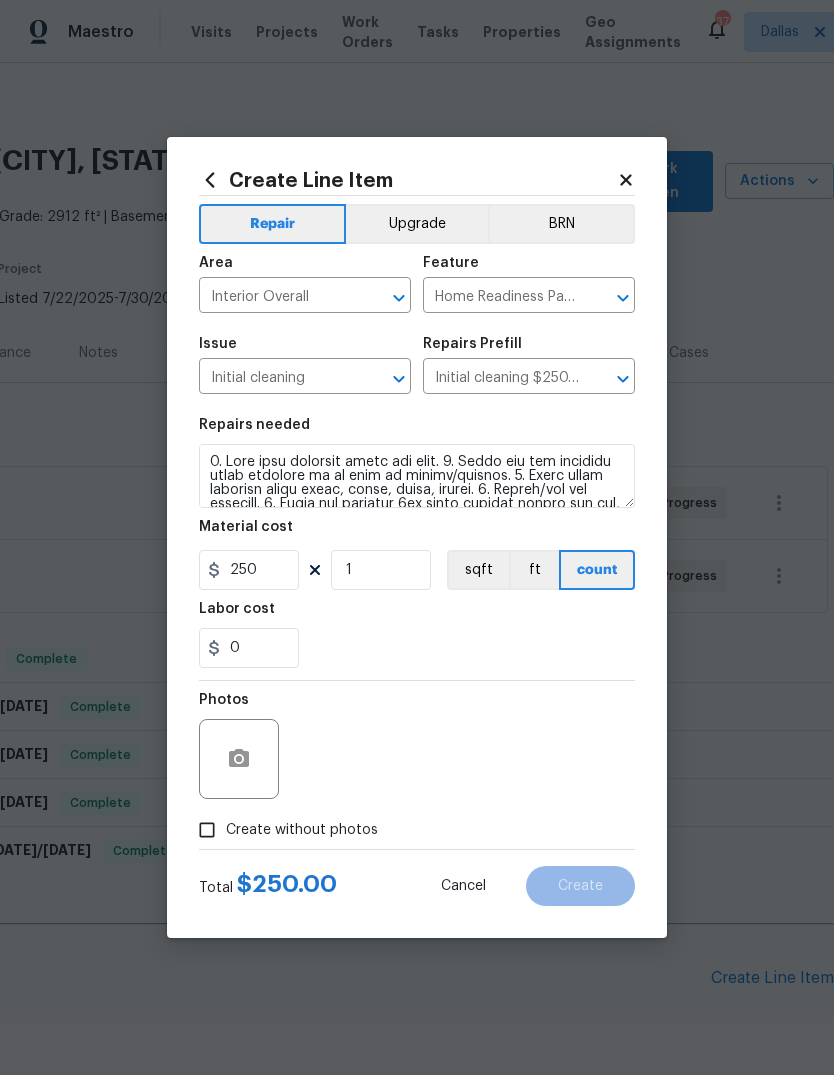 click on "Create without photos" at bounding box center (207, 830) 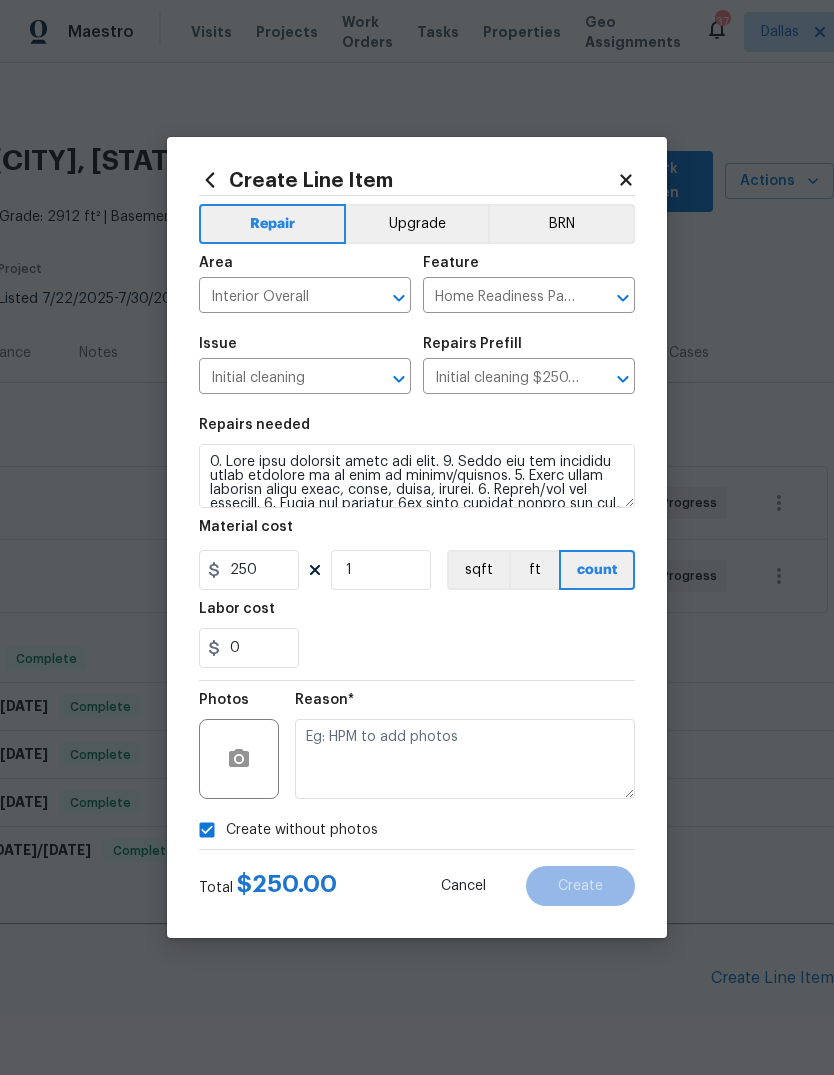 click at bounding box center (465, 759) 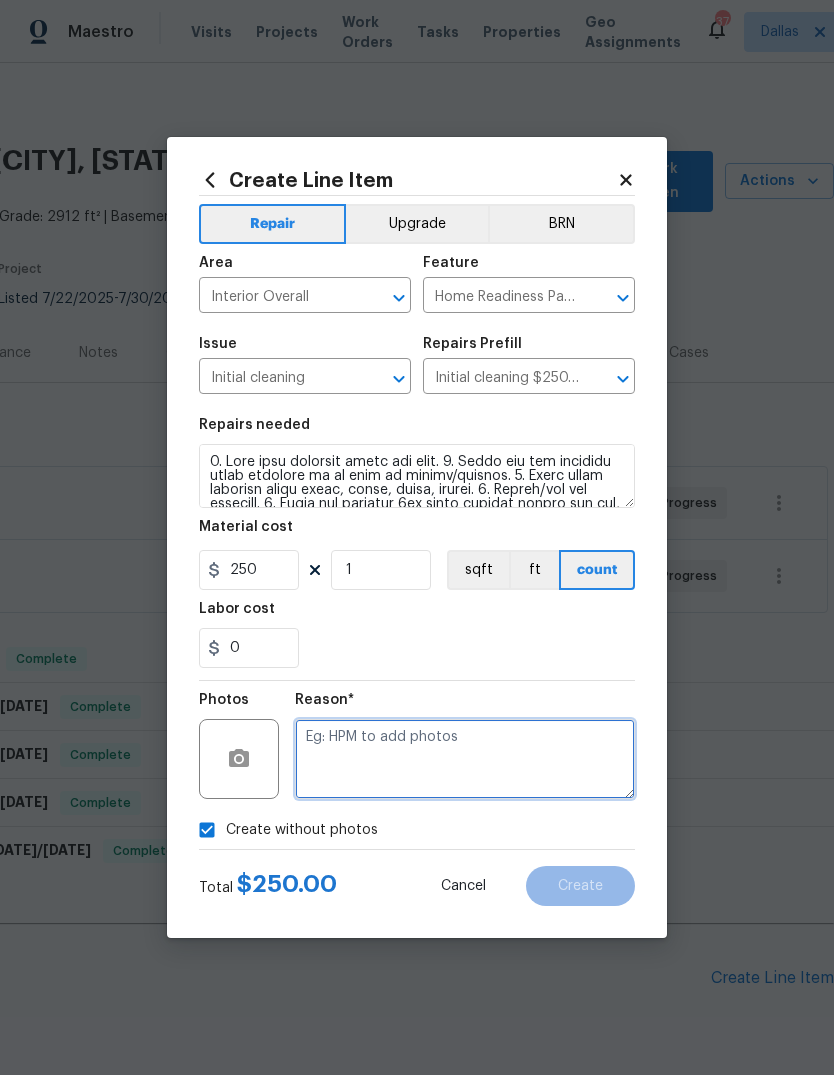 scroll, scrollTop: 31, scrollLeft: 0, axis: vertical 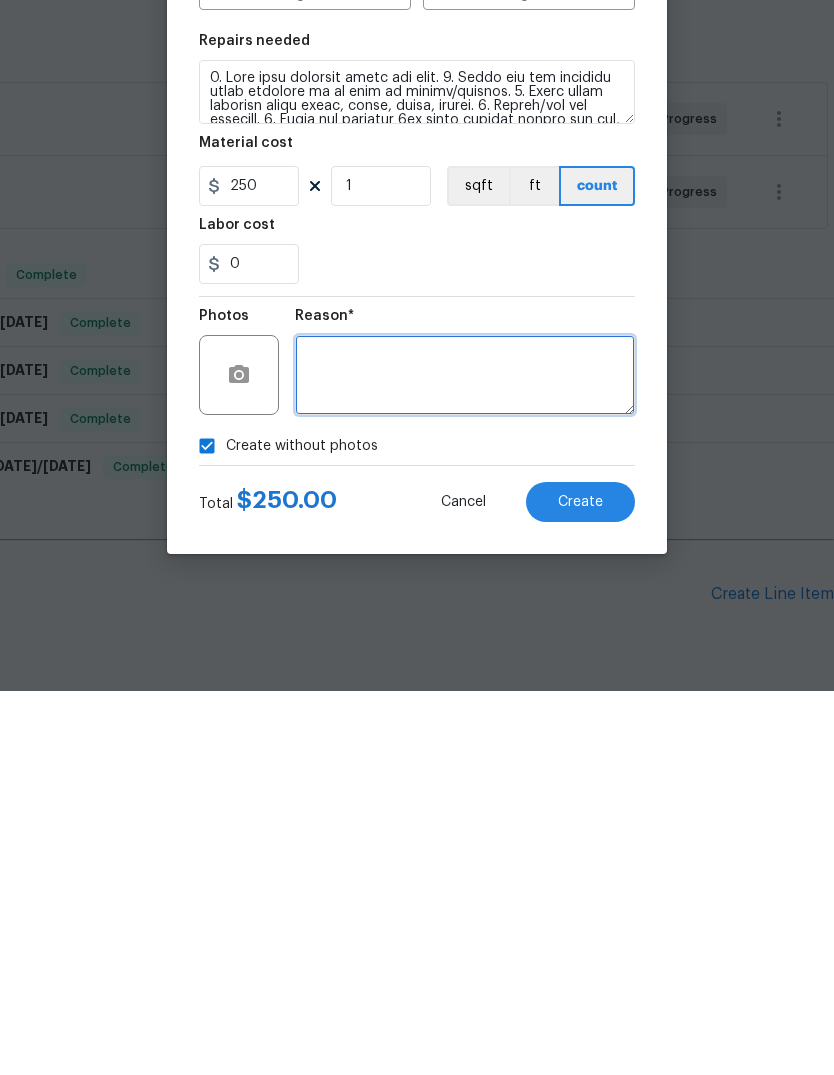 type 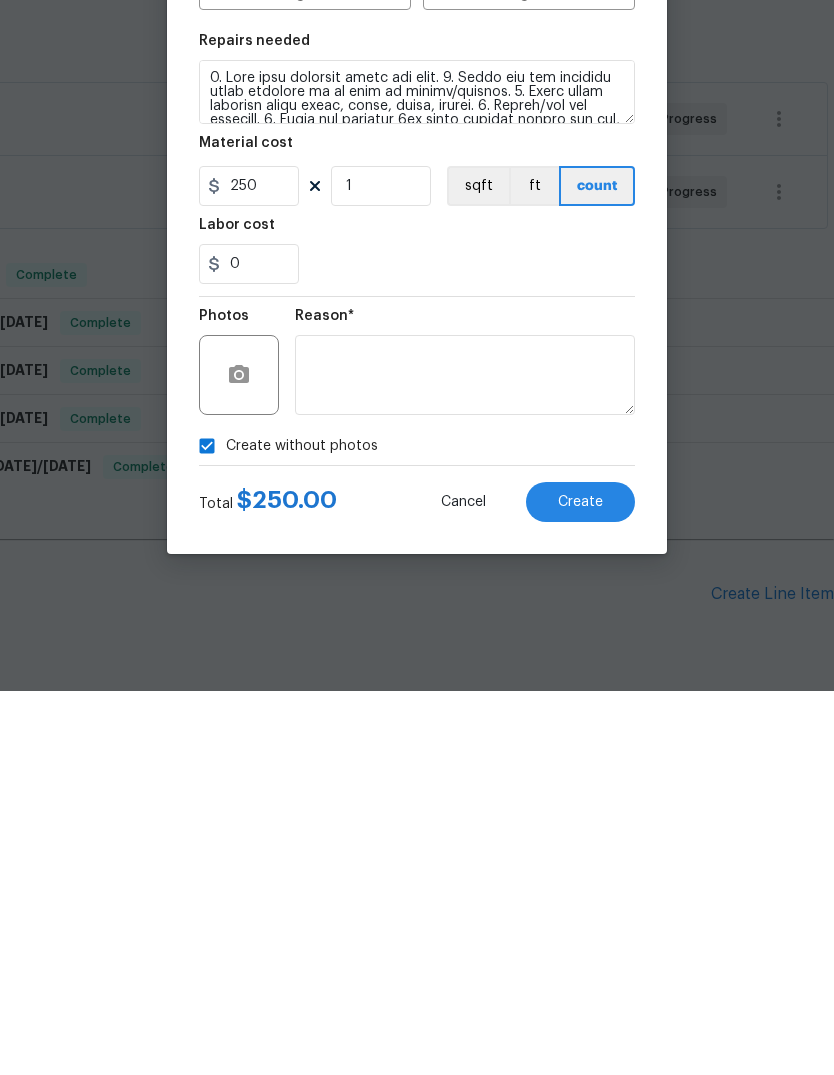 click on "Create" at bounding box center [580, 886] 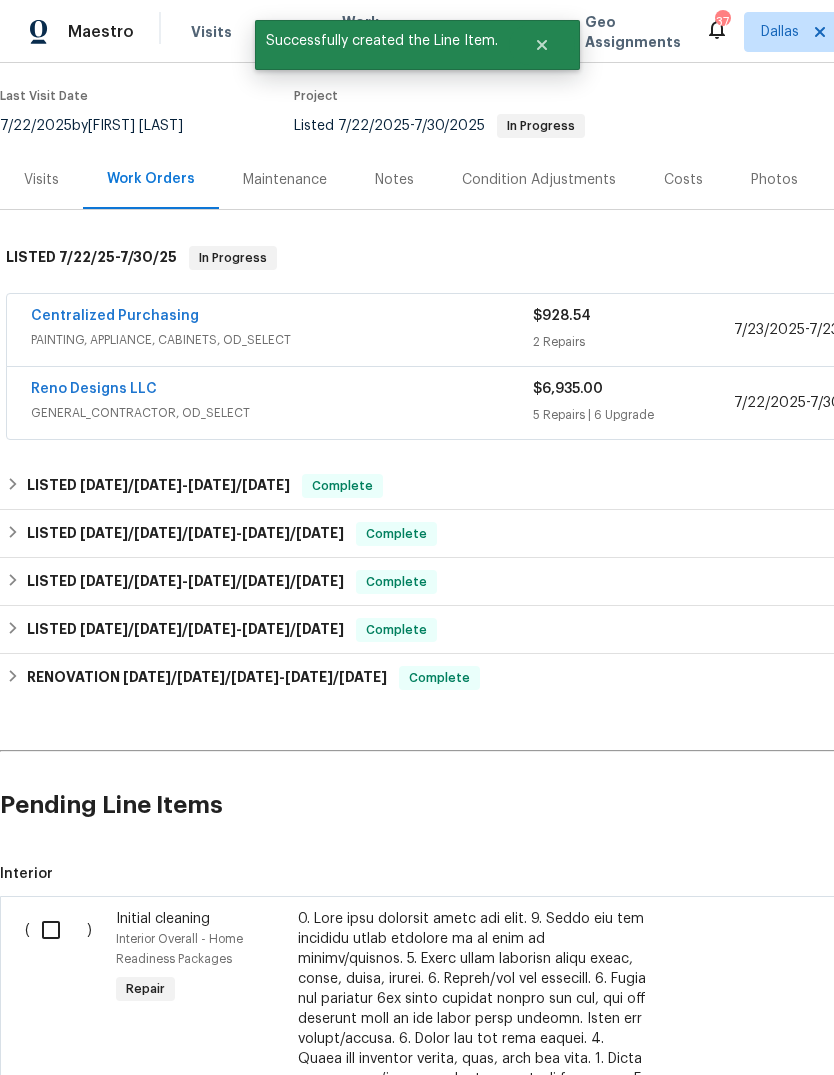 scroll, scrollTop: 183, scrollLeft: 0, axis: vertical 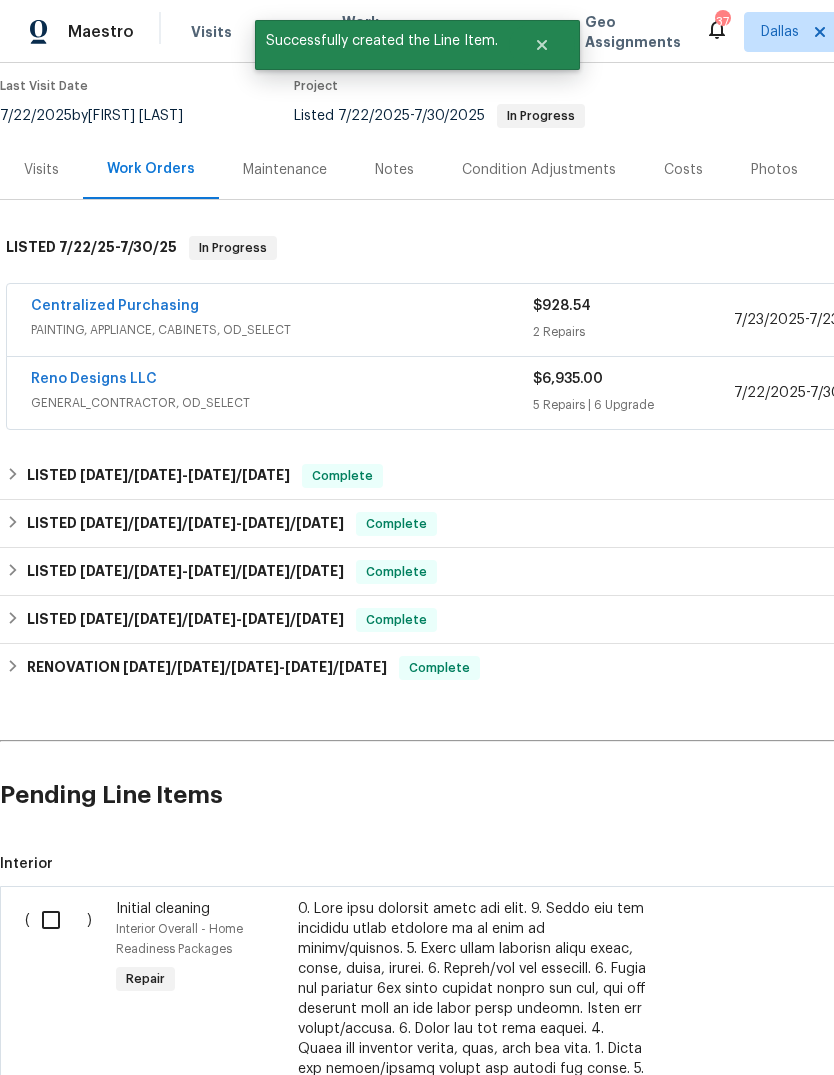 click at bounding box center [58, 920] 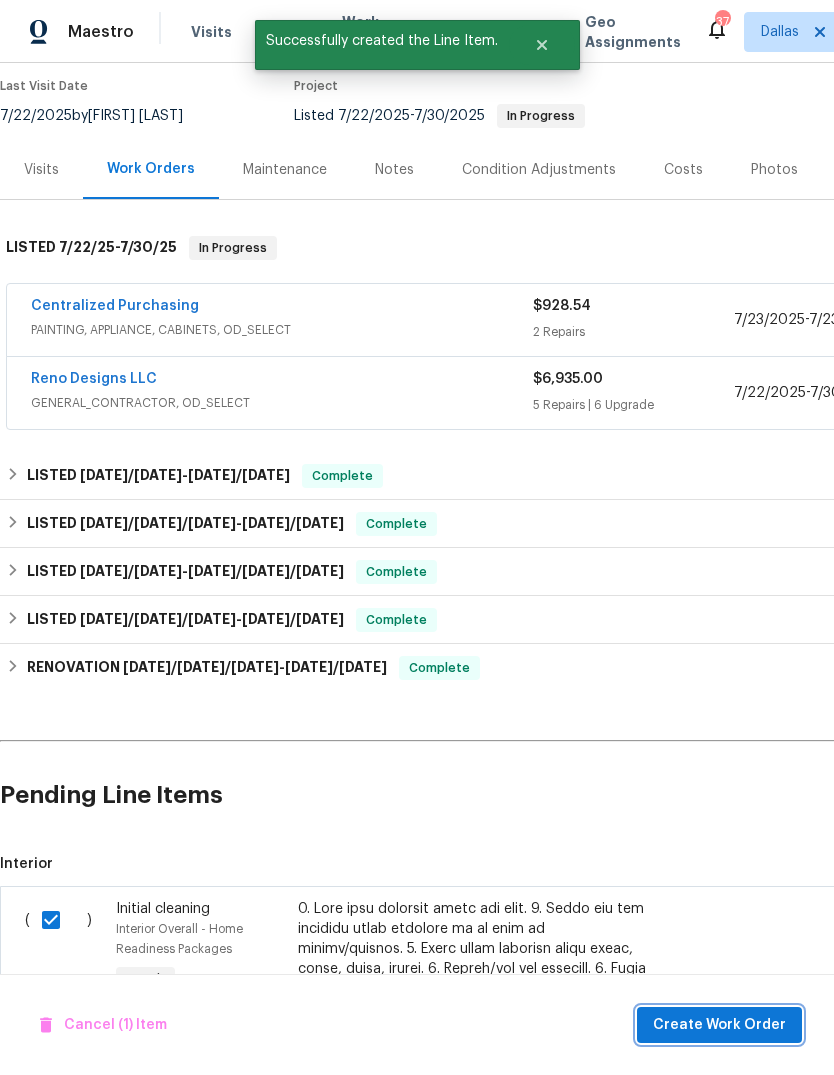 click on "Create Work Order" at bounding box center [719, 1025] 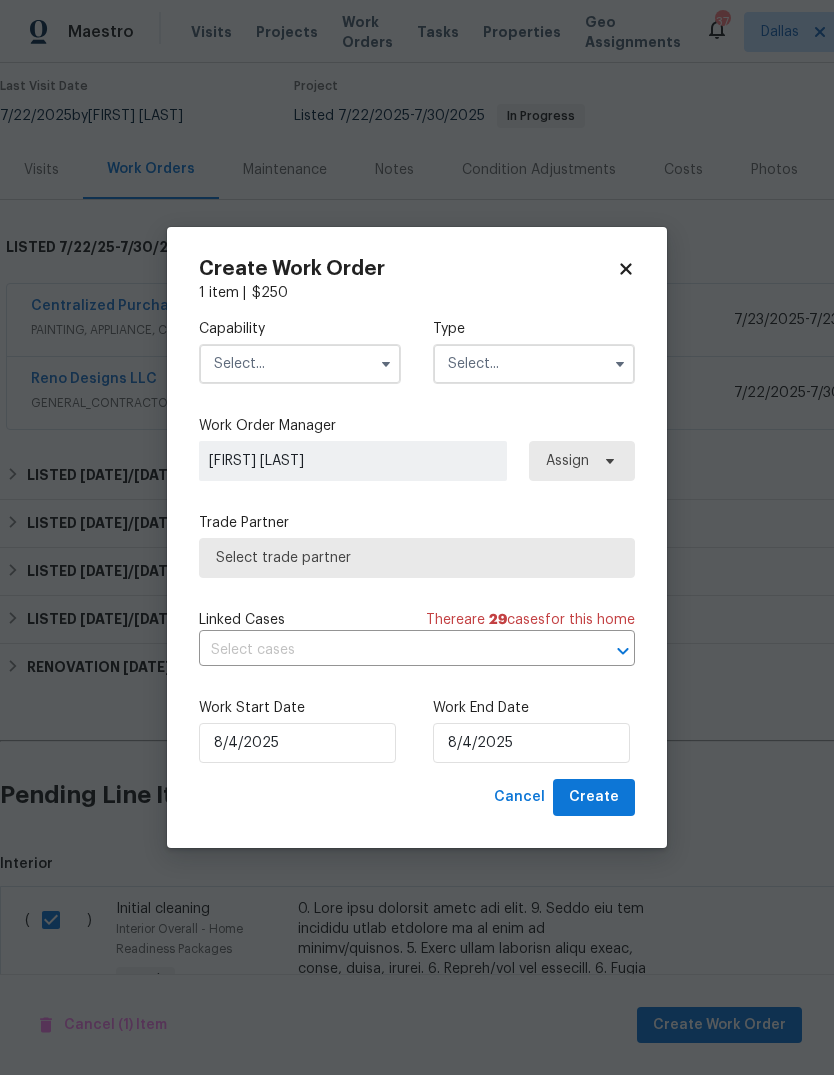 click at bounding box center (386, 364) 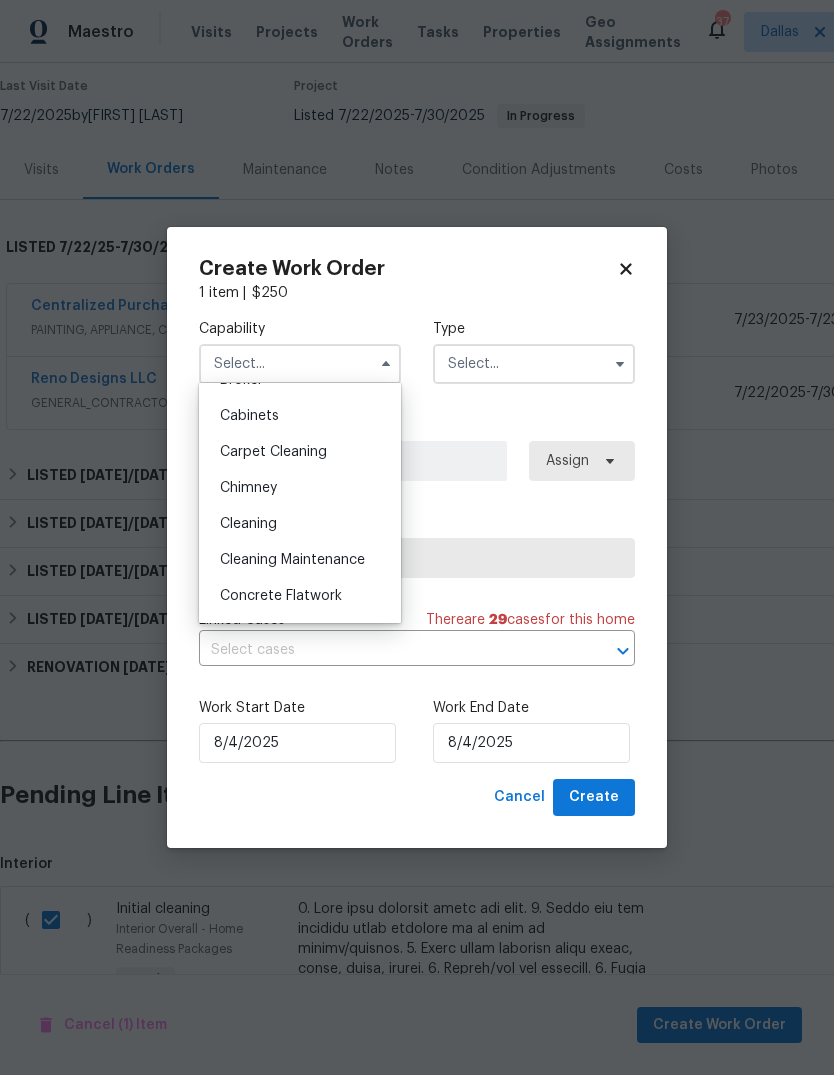 scroll, scrollTop: 180, scrollLeft: 0, axis: vertical 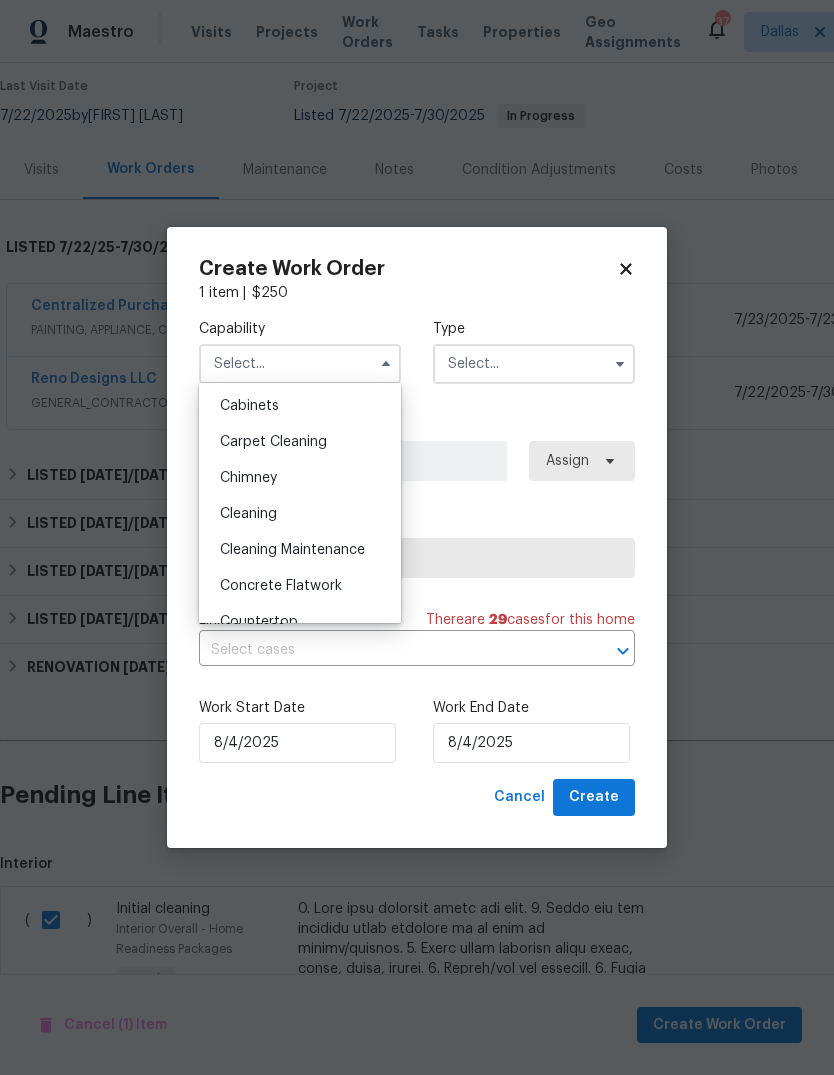 click on "Cleaning" at bounding box center (300, 514) 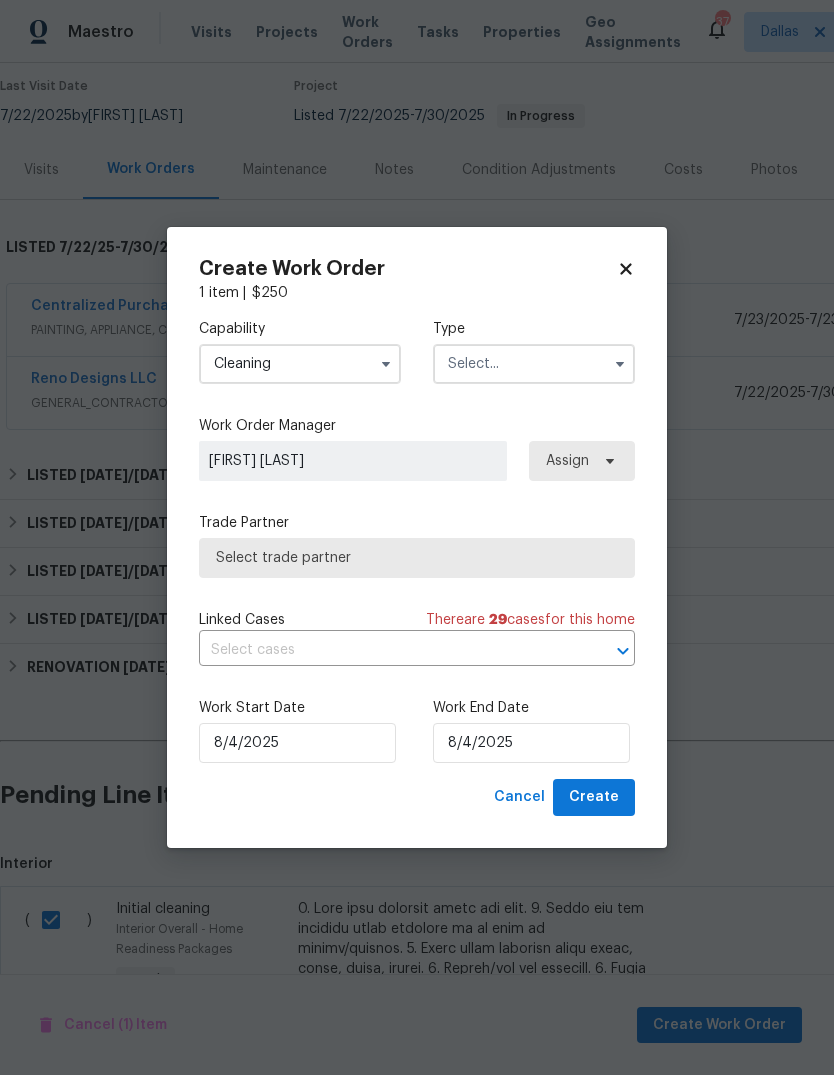 click at bounding box center (534, 364) 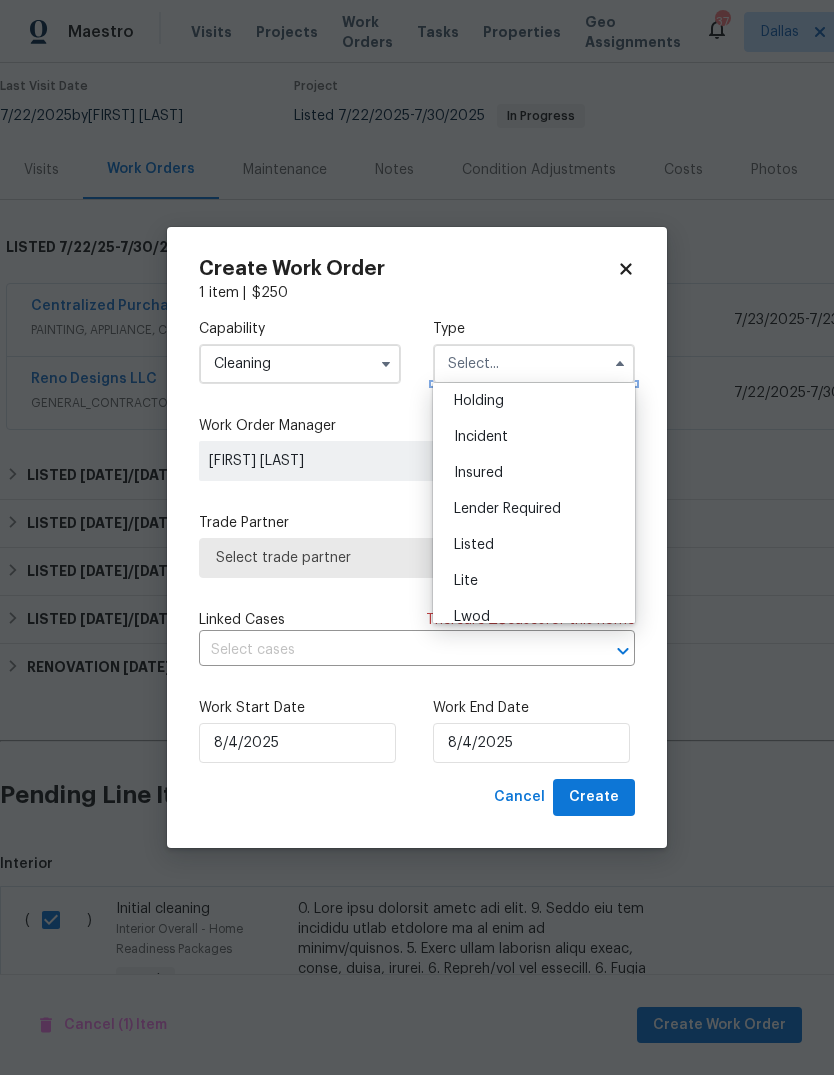 scroll, scrollTop: 78, scrollLeft: 0, axis: vertical 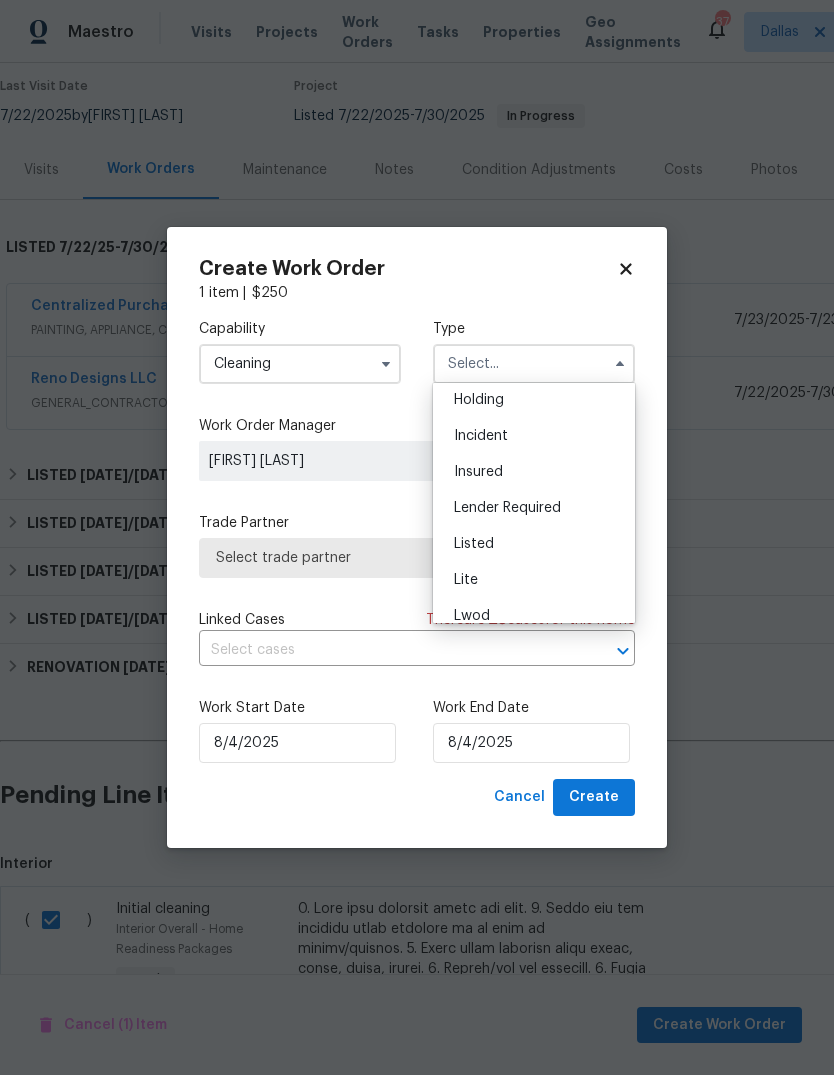 click on "Listed" at bounding box center [534, 544] 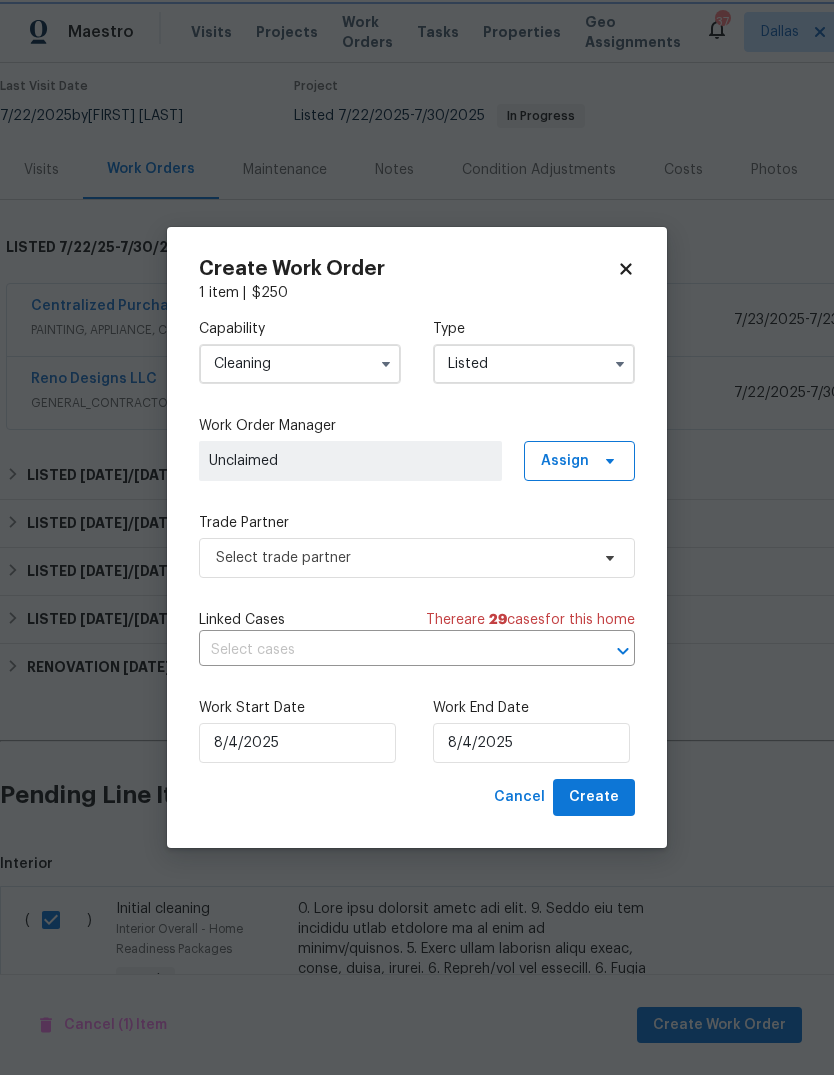 scroll, scrollTop: 0, scrollLeft: 0, axis: both 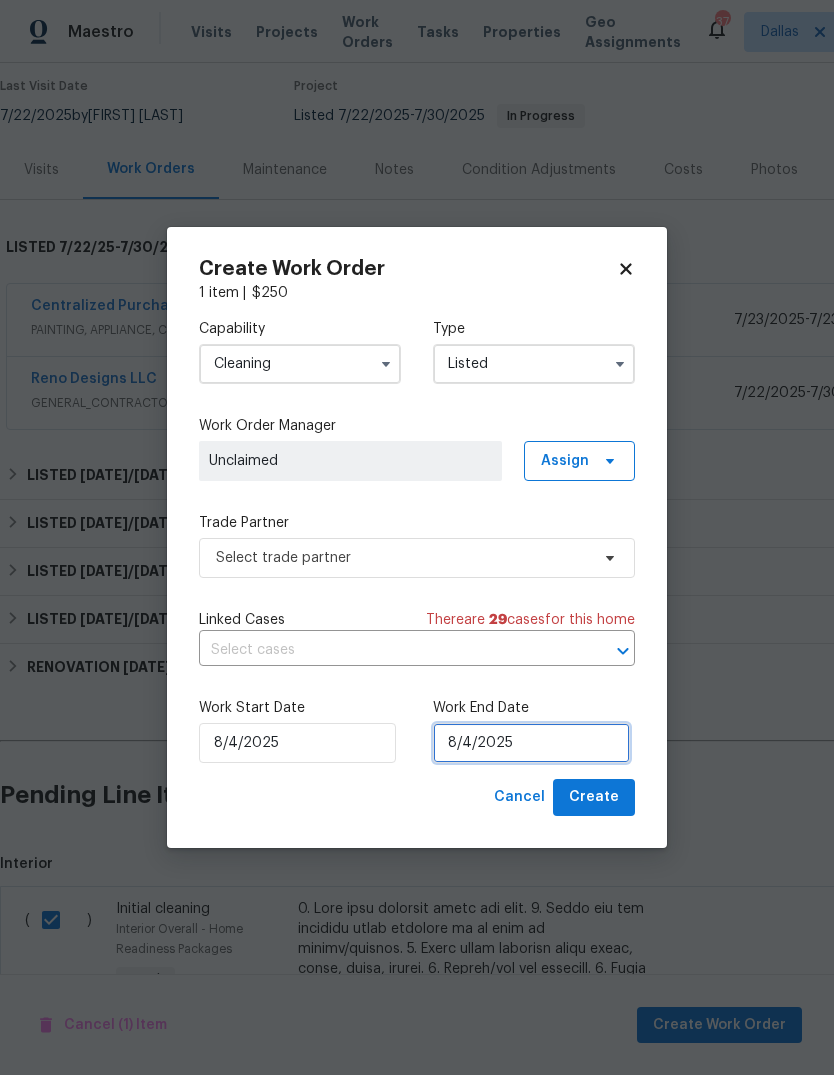 click on "8/4/2025" at bounding box center (531, 743) 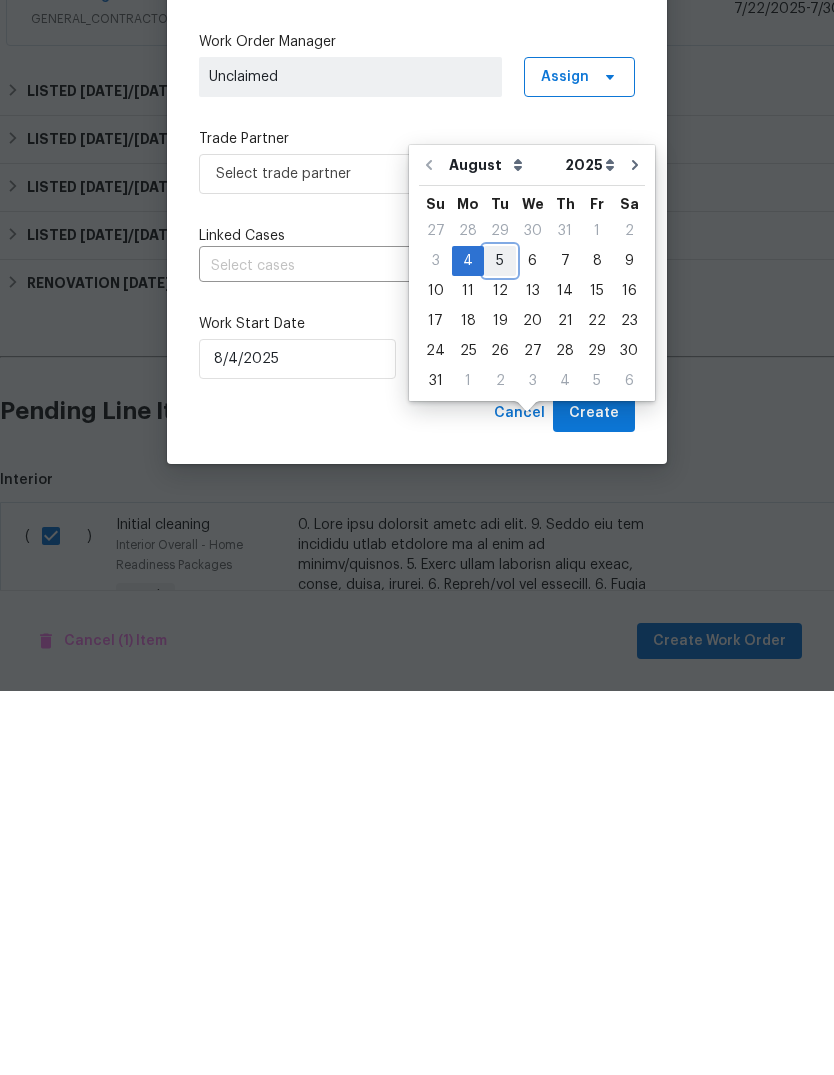 click on "5" at bounding box center (500, 645) 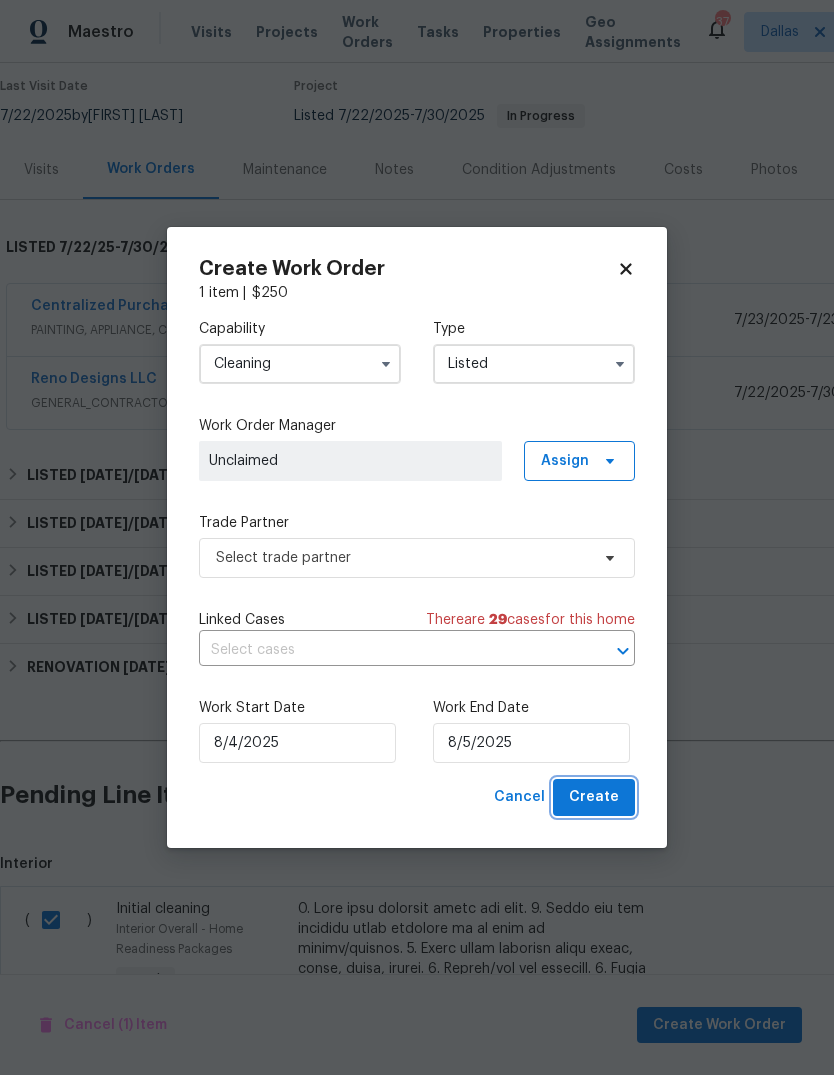 click on "Create" at bounding box center [594, 797] 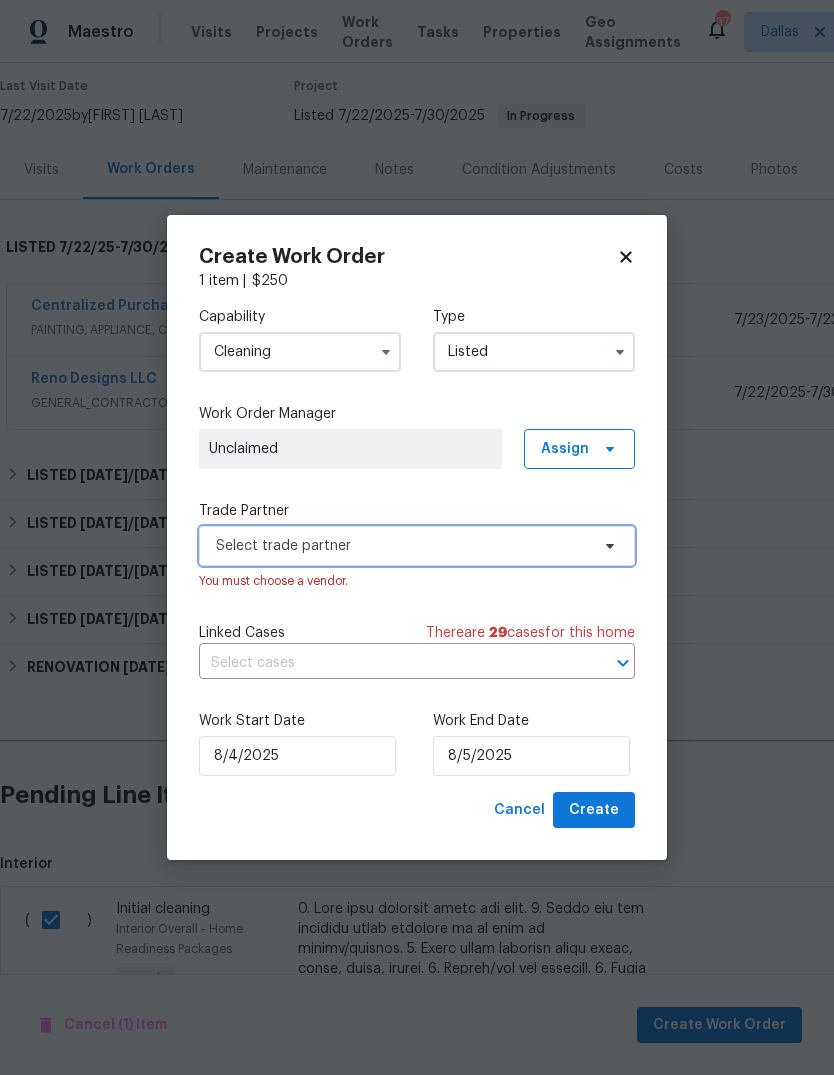 click on "Select trade partner" at bounding box center (417, 546) 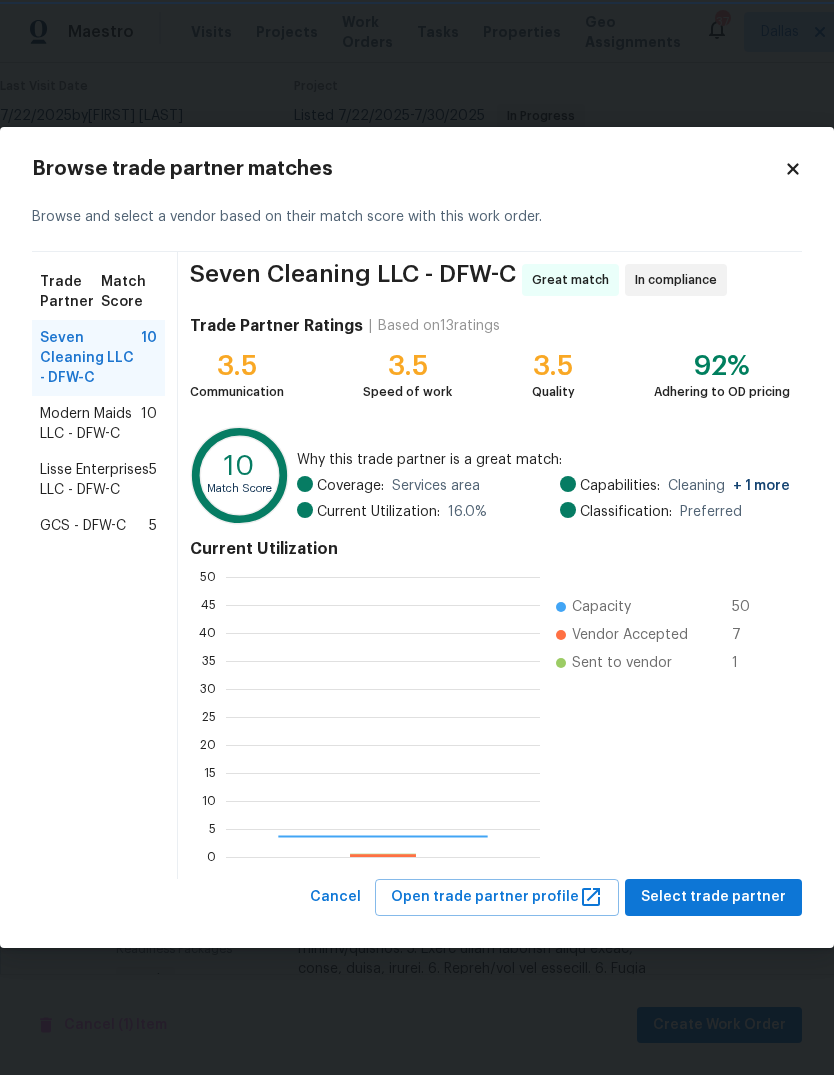 scroll, scrollTop: 2, scrollLeft: 2, axis: both 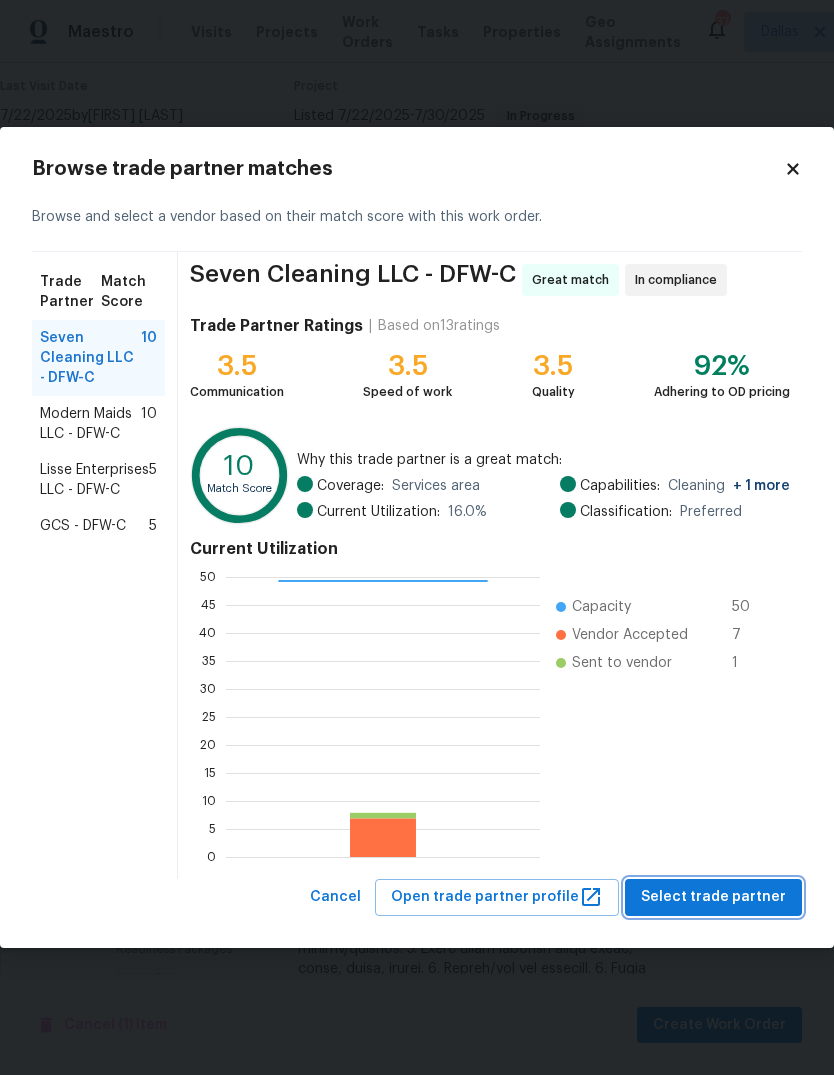 click on "Select trade partner" at bounding box center (713, 897) 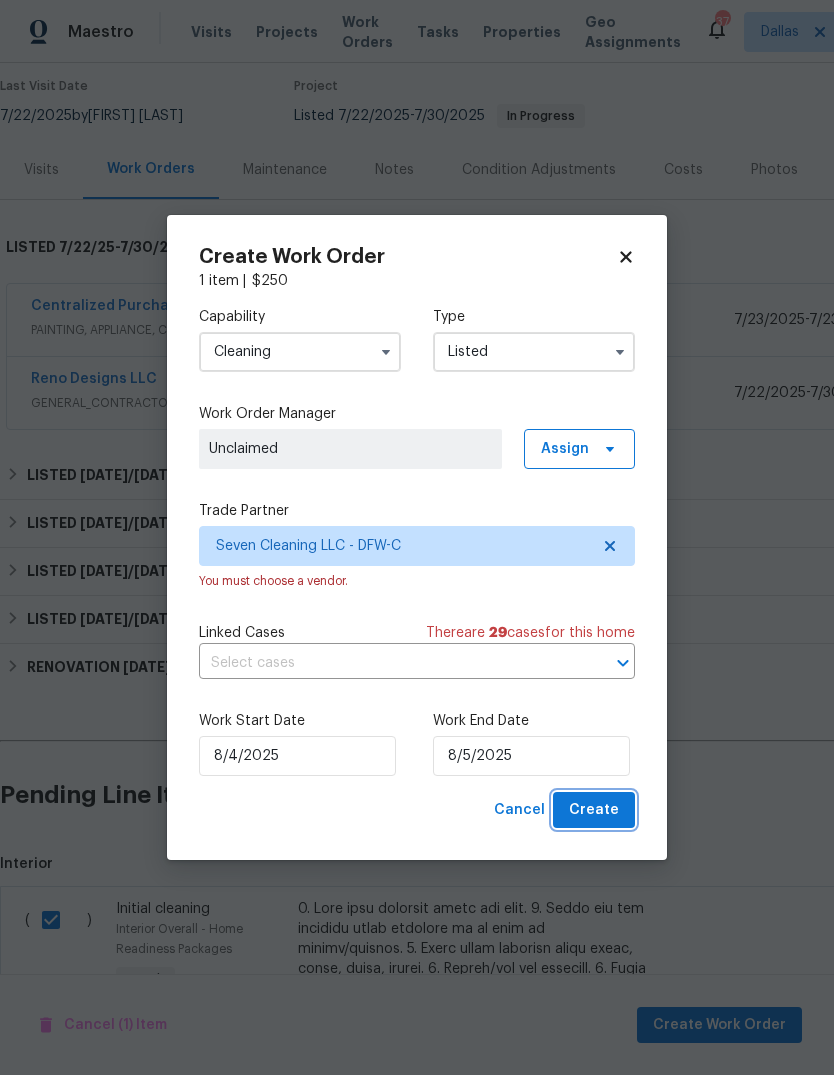 click on "Create" at bounding box center [594, 810] 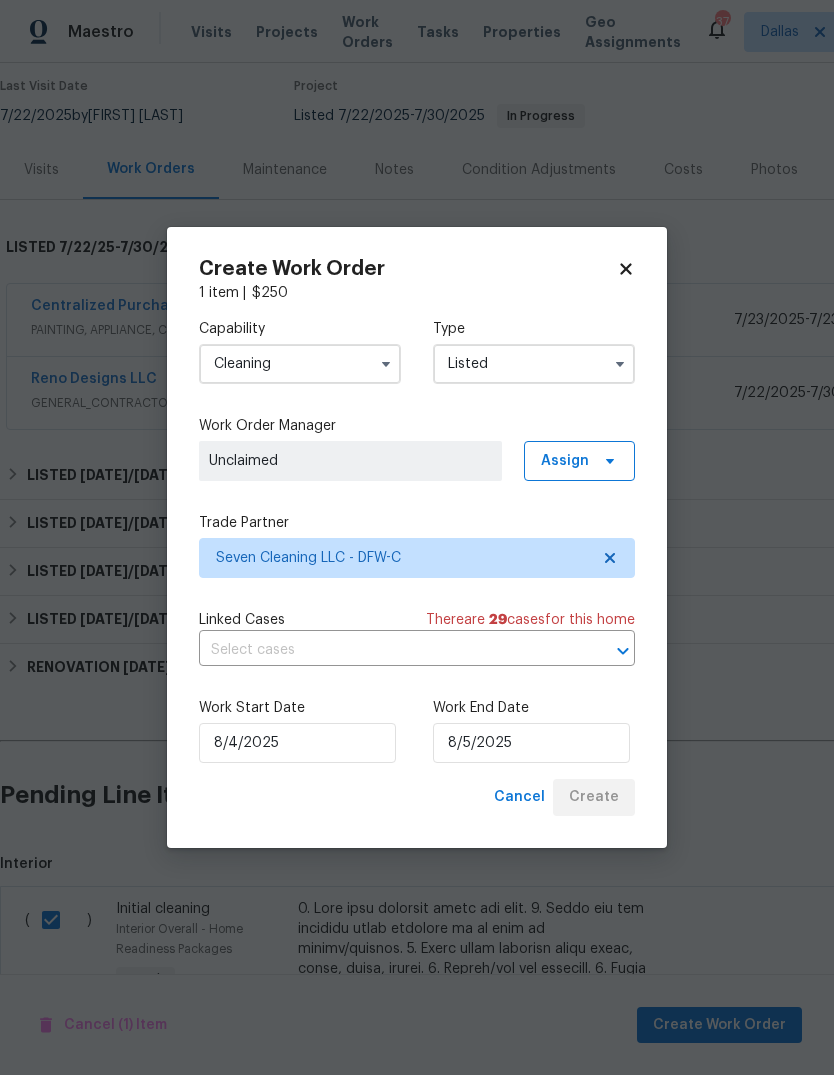checkbox on "false" 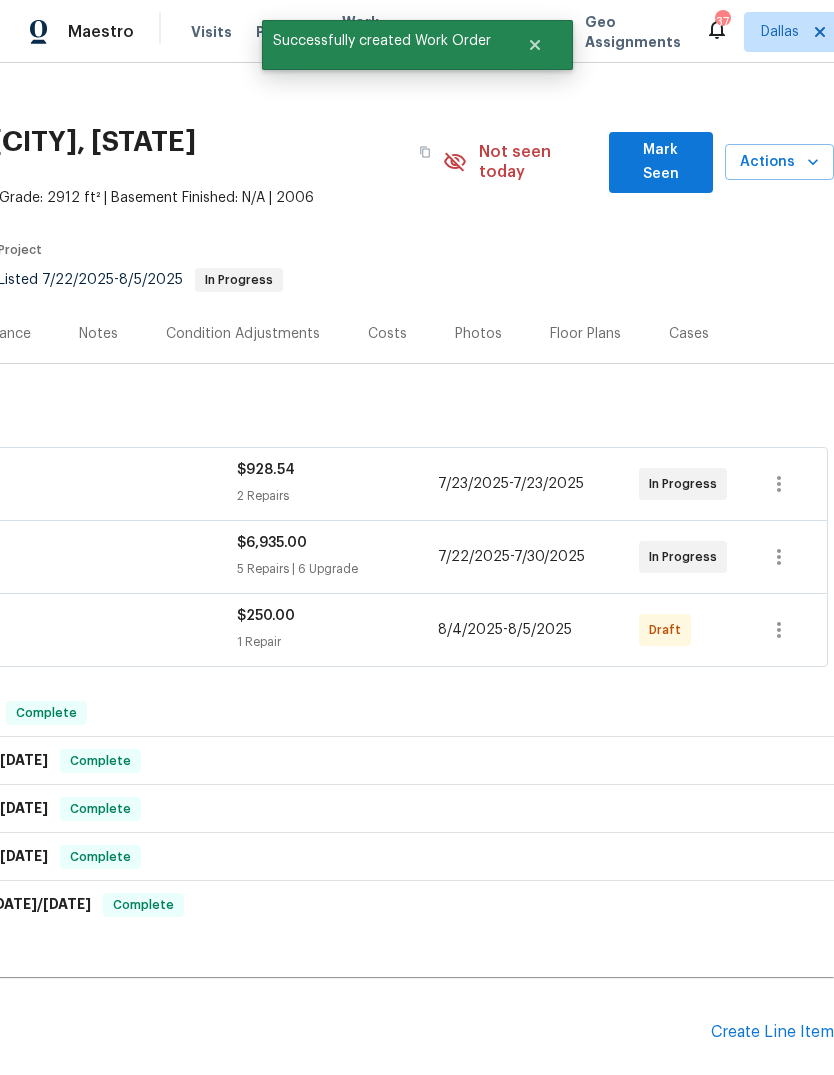 scroll, scrollTop: 19, scrollLeft: 296, axis: both 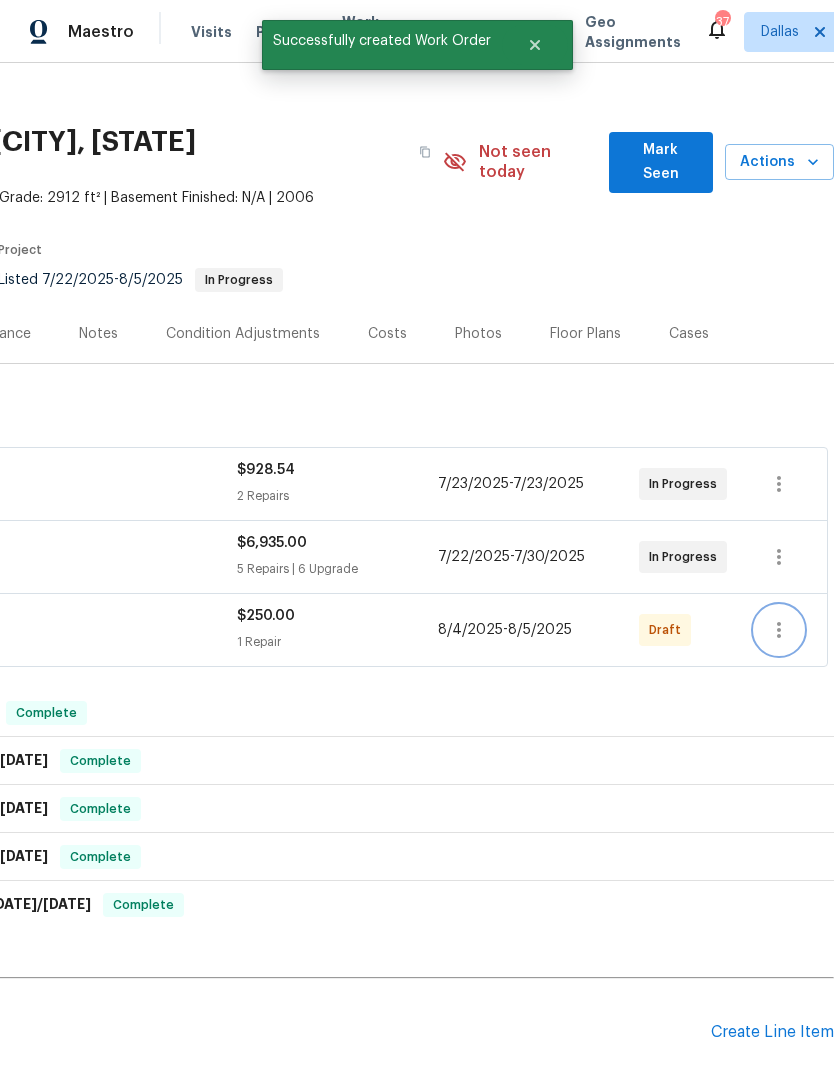 click 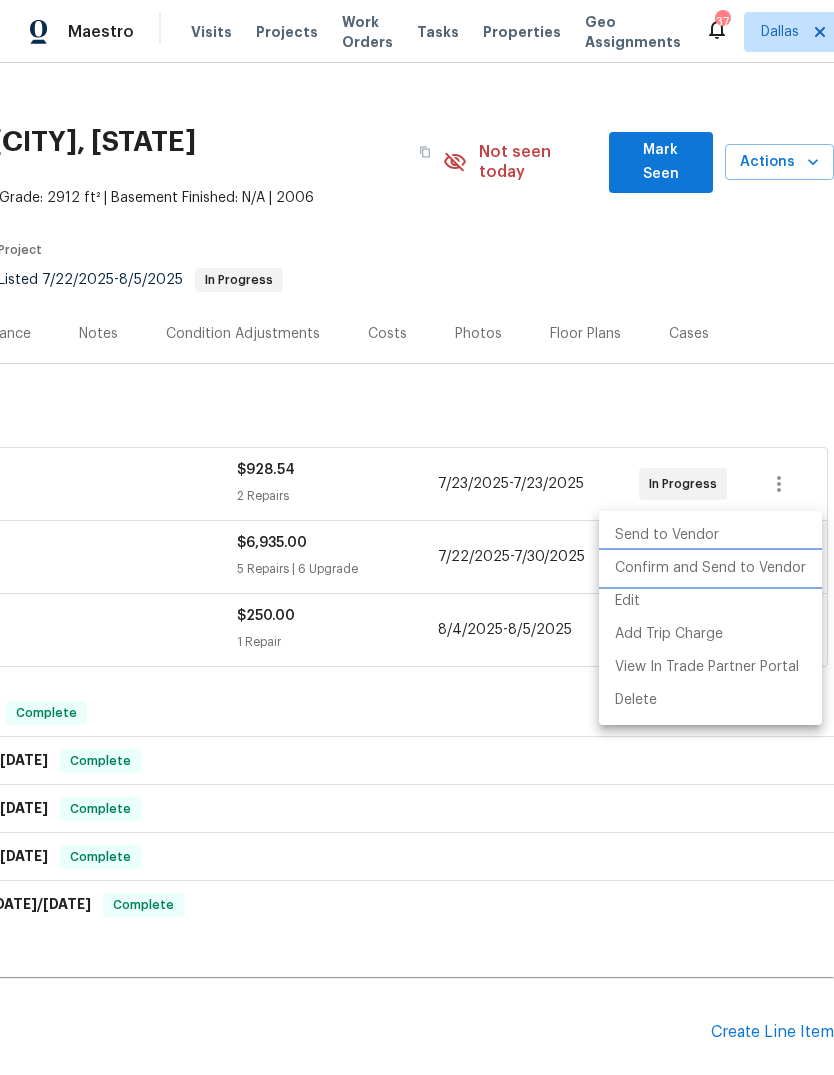 click on "Confirm and Send to Vendor" at bounding box center (710, 568) 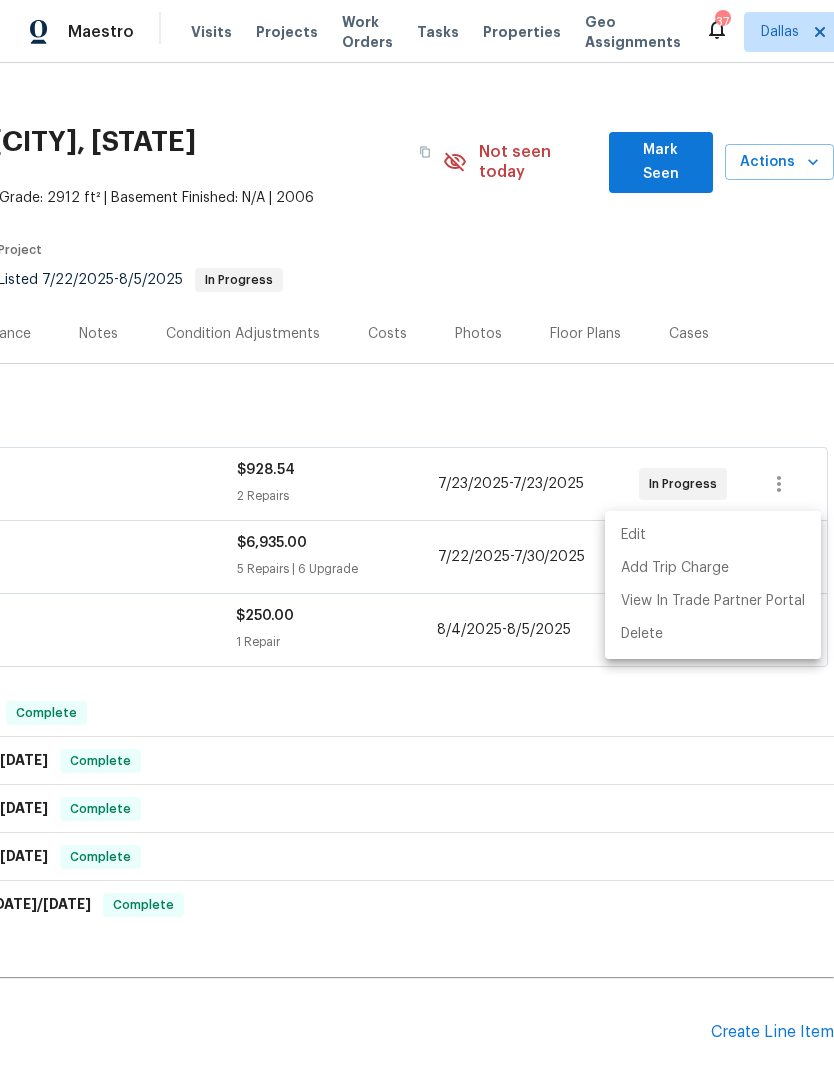 click at bounding box center (417, 537) 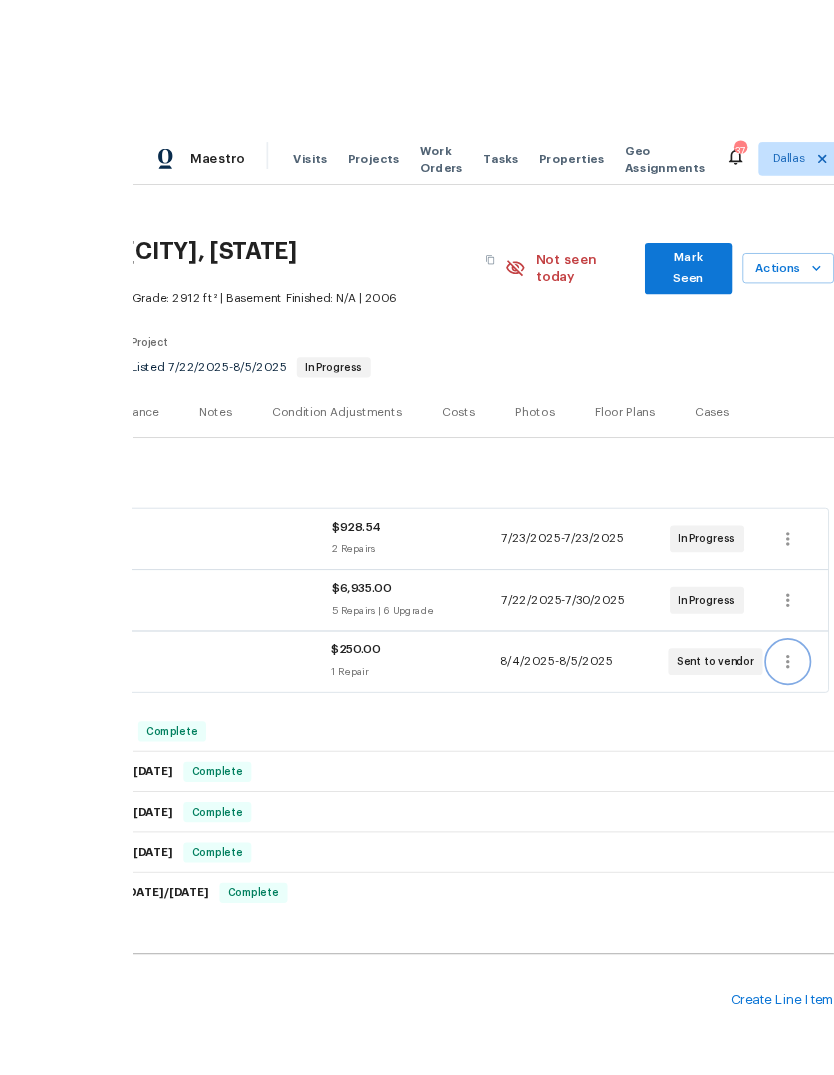 scroll, scrollTop: 75, scrollLeft: 0, axis: vertical 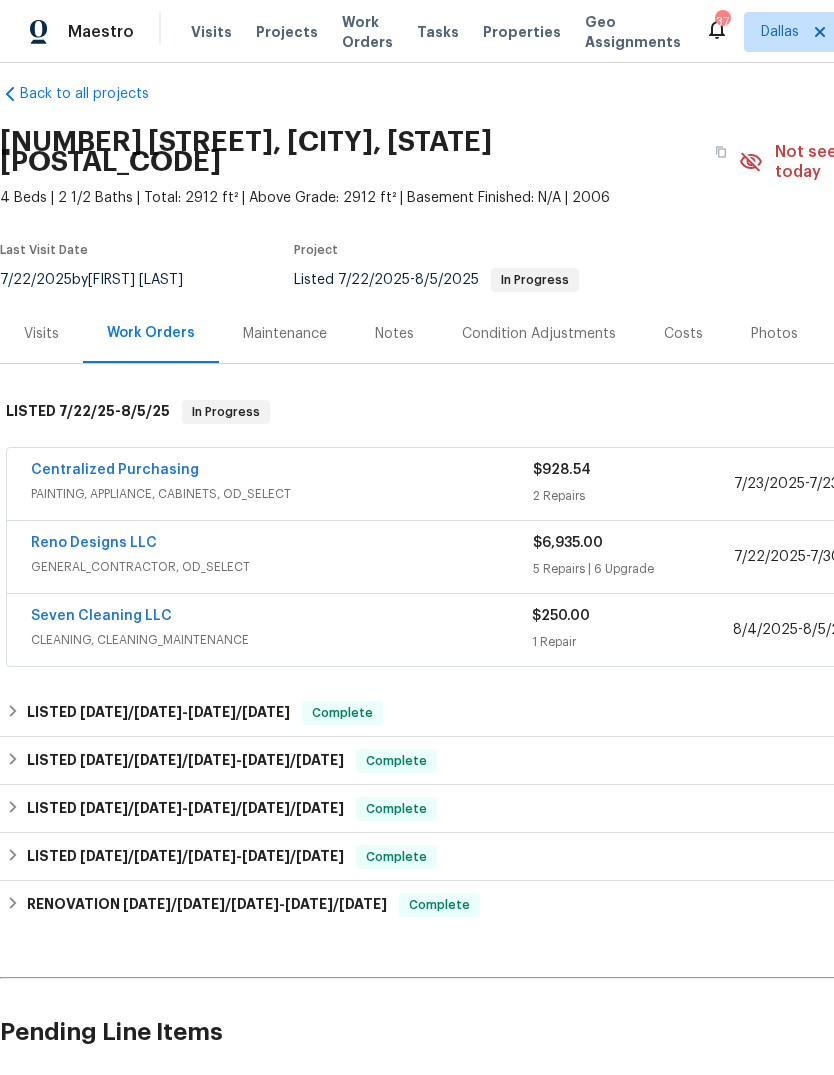 click on "Seven Cleaning LLC" at bounding box center [101, 616] 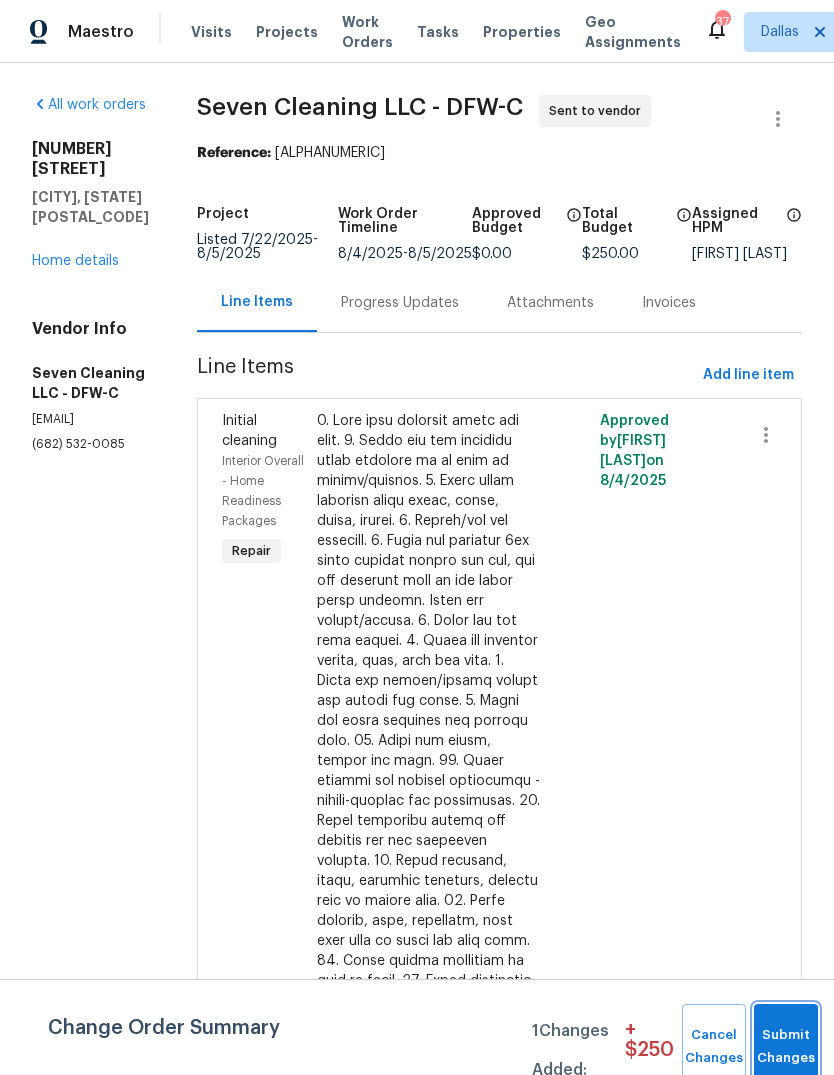click on "Submit Changes" at bounding box center (786, 1047) 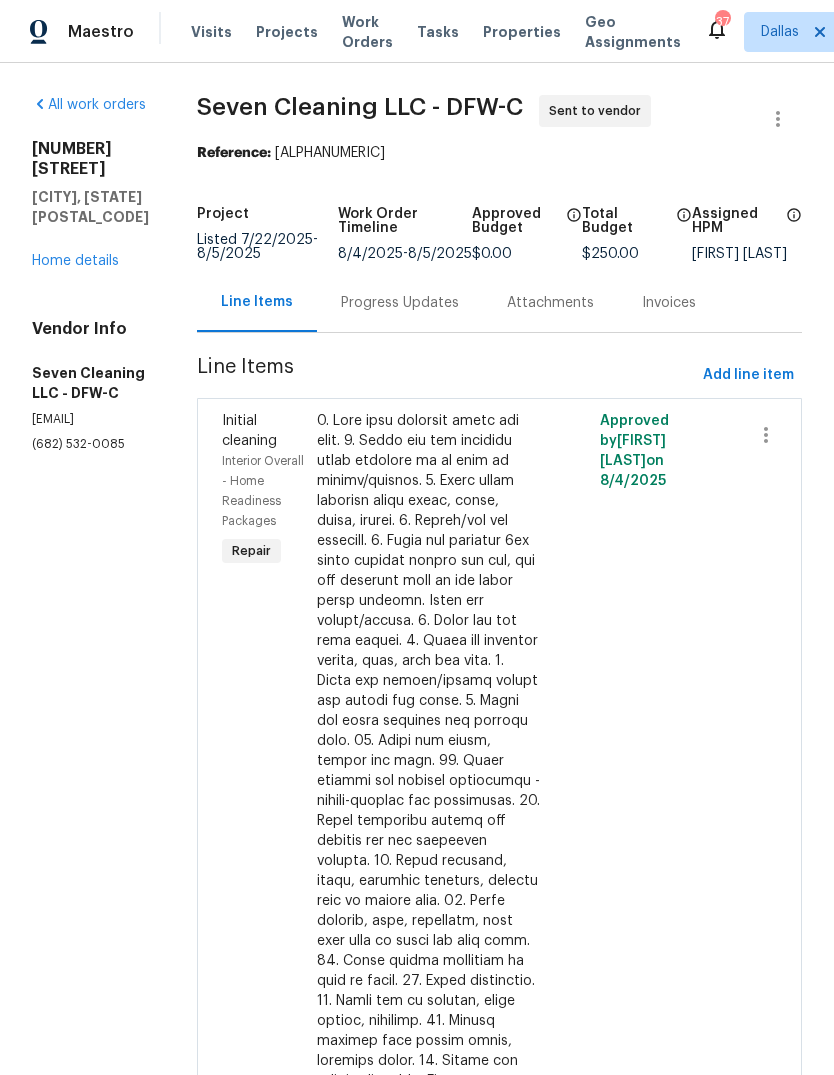 click on "Home details" at bounding box center [75, 261] 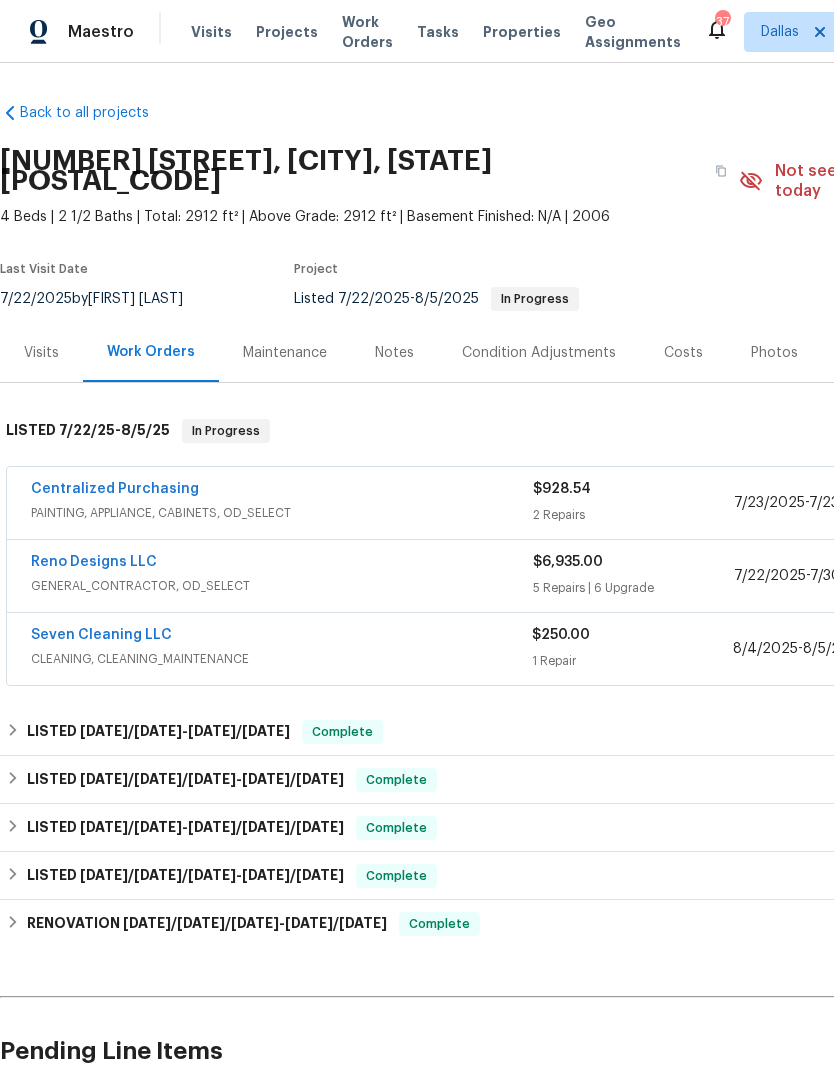 click on "Seven Cleaning LLC" at bounding box center [101, 635] 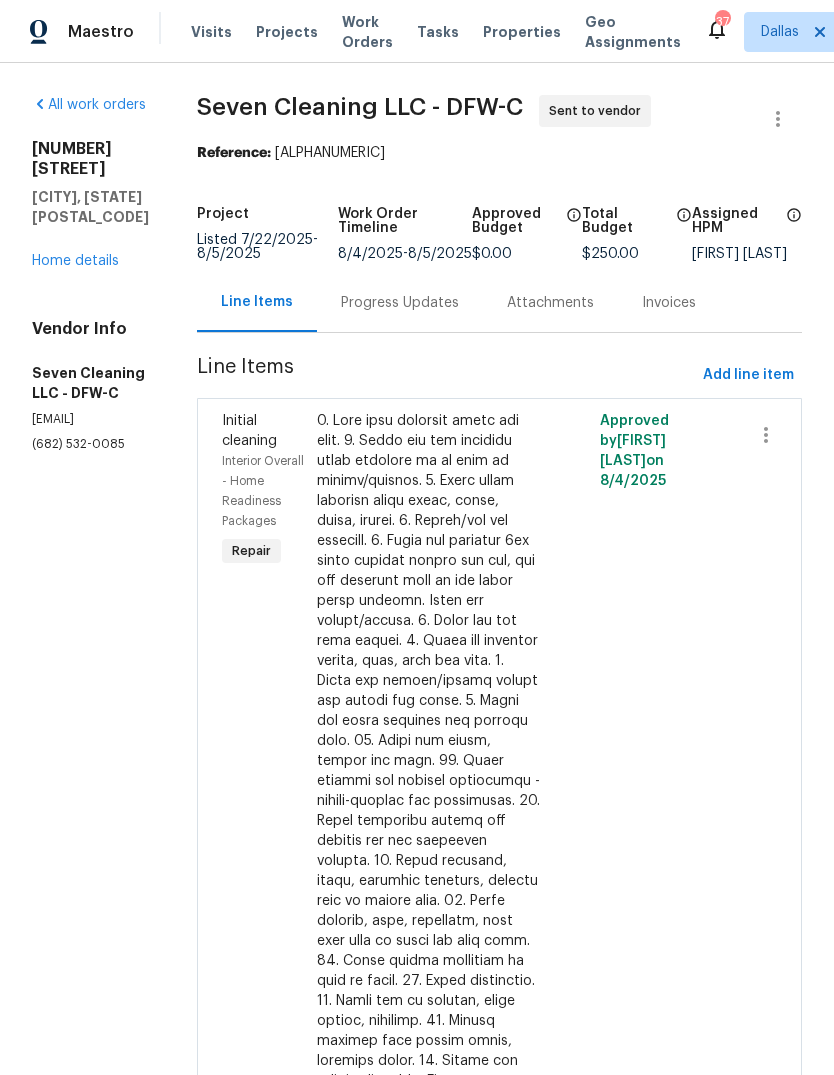 click on "Progress Updates" at bounding box center (400, 303) 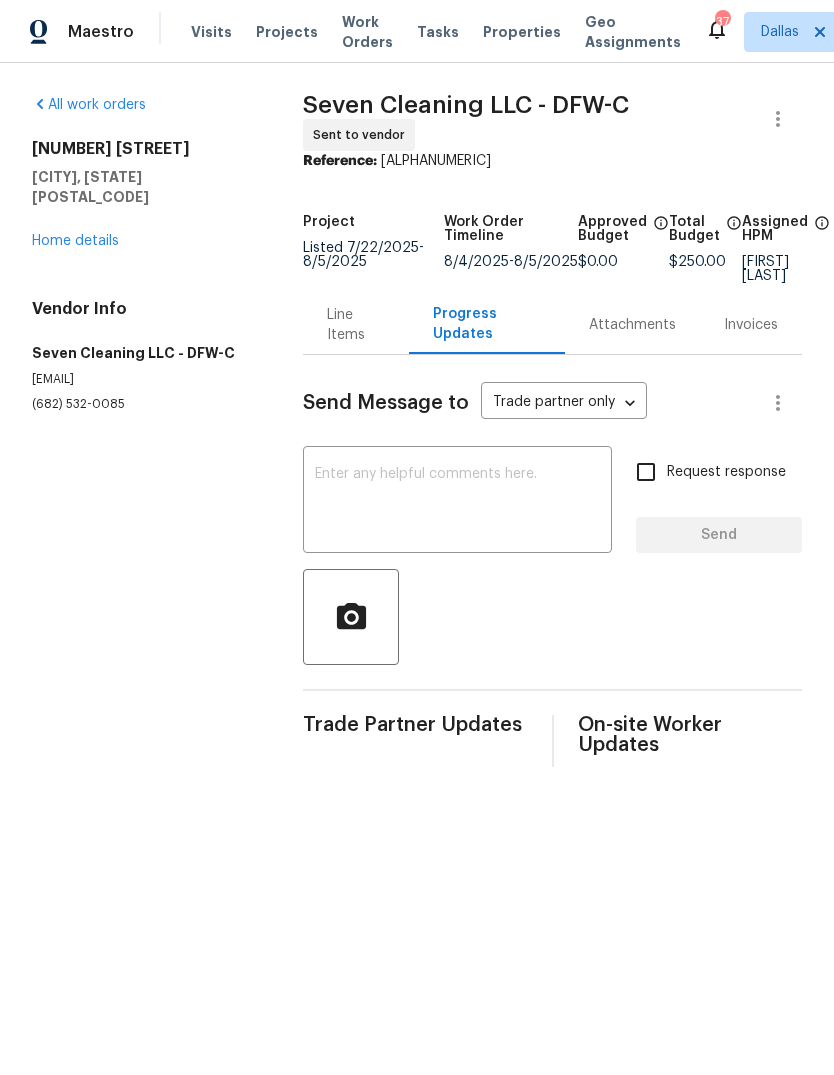 click at bounding box center (457, 502) 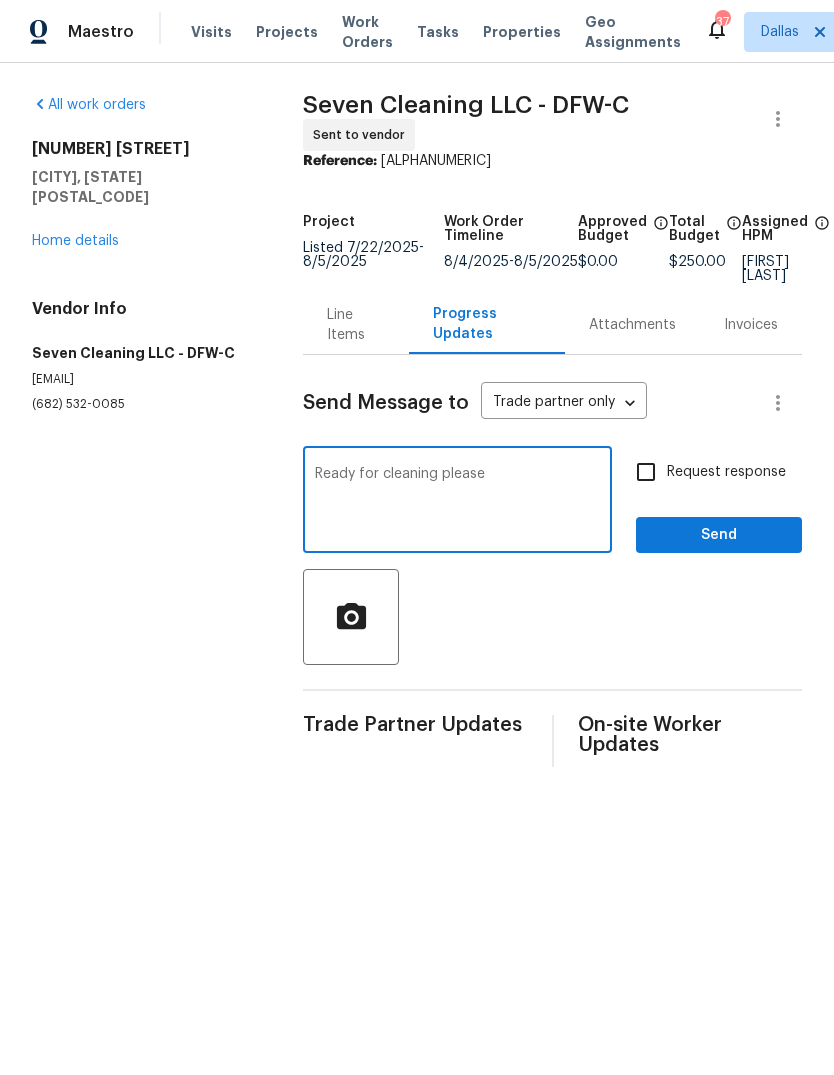type on "Ready for cleaning please" 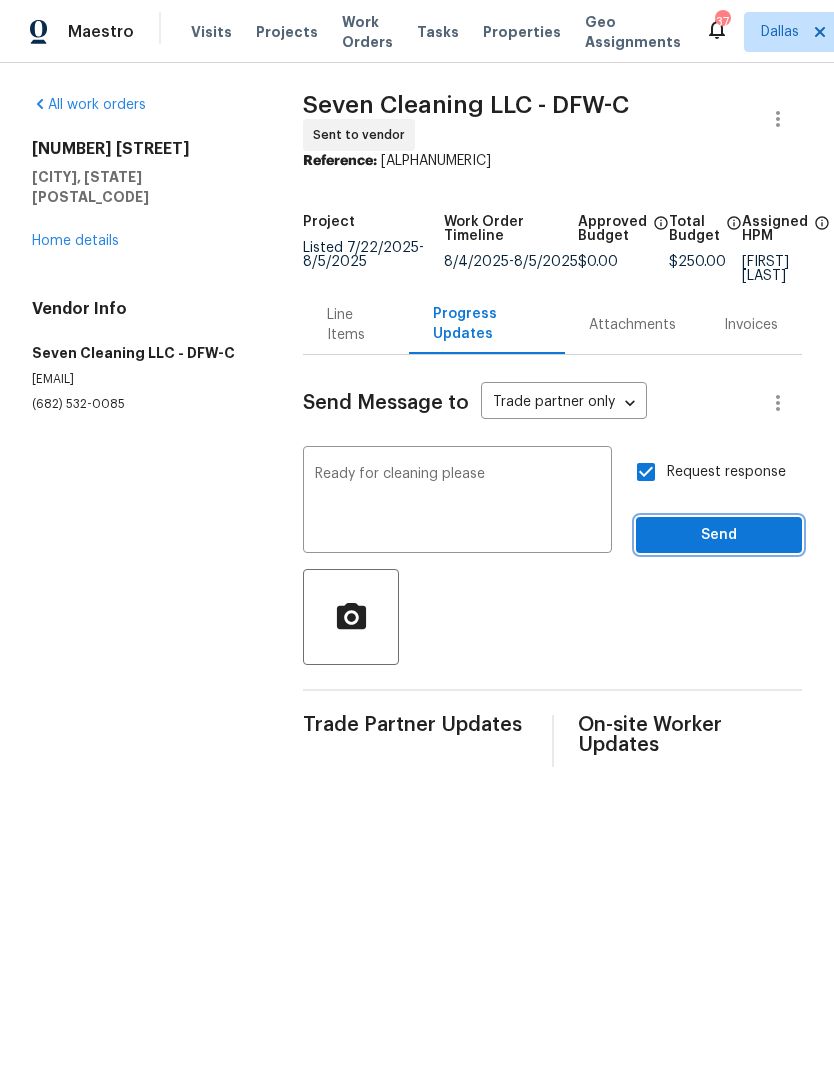 click on "Send" at bounding box center [719, 535] 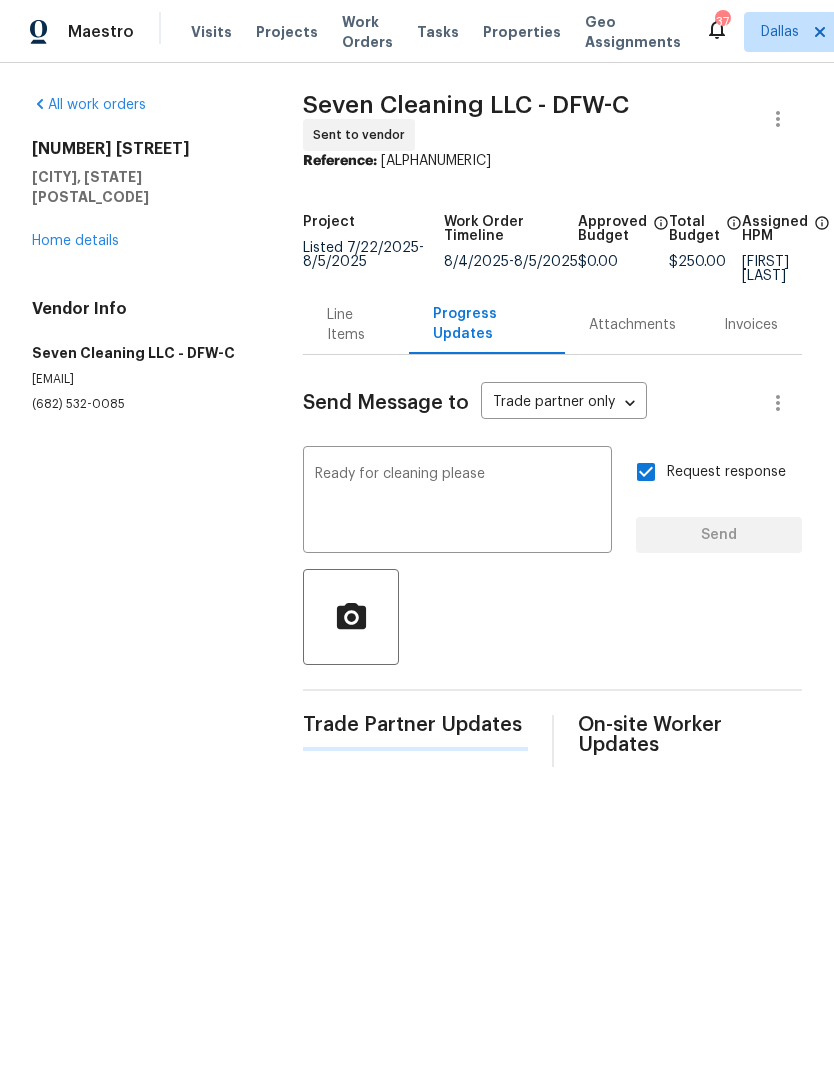 type 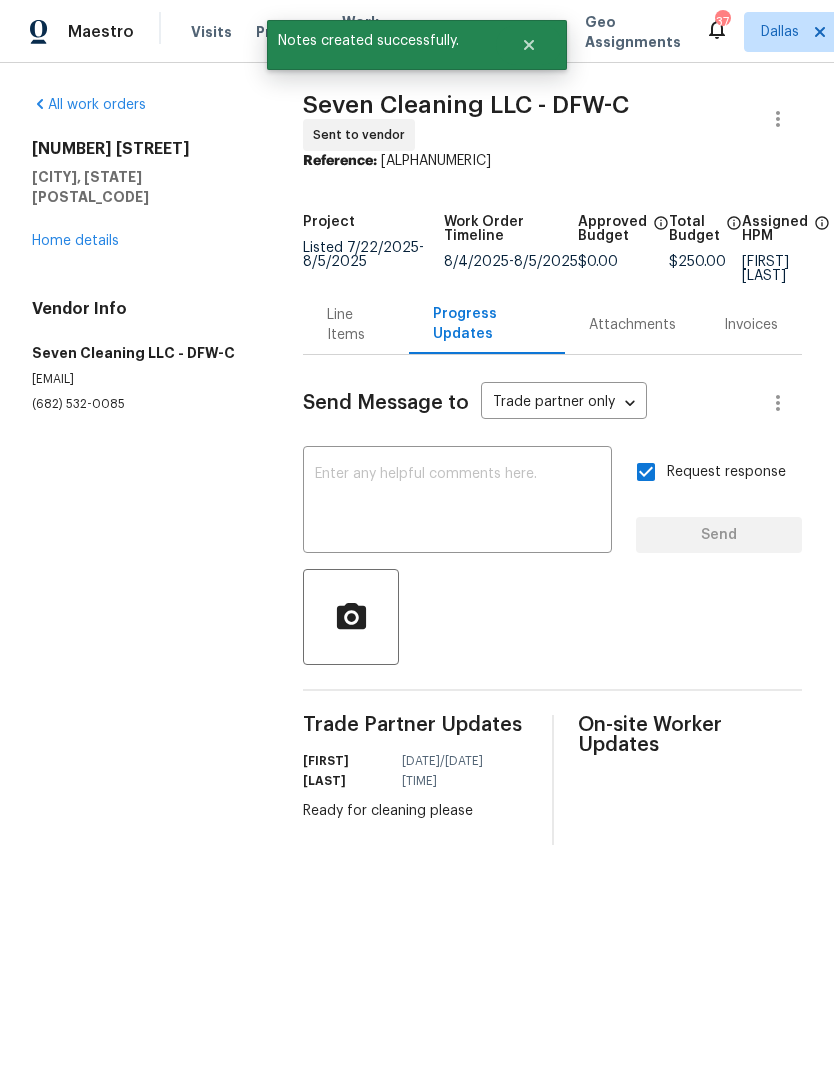 click on "Home details" at bounding box center (75, 241) 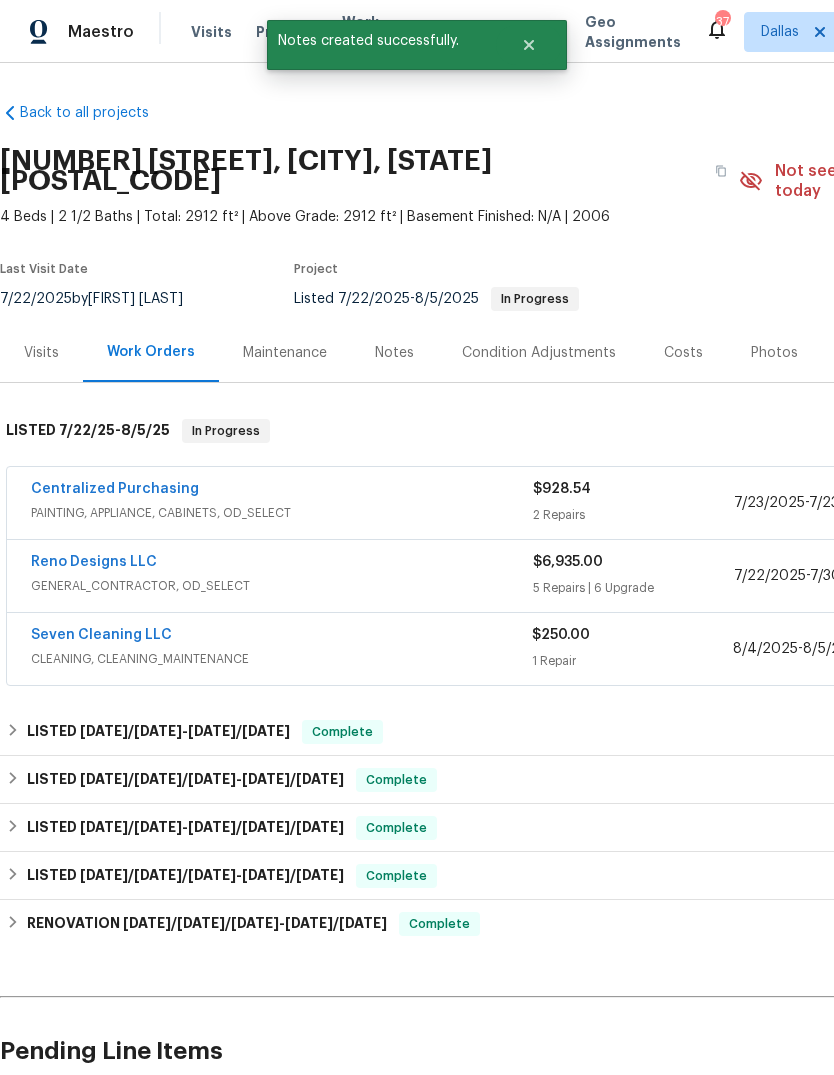 click on "GENERAL_CONTRACTOR, OD_SELECT" at bounding box center [282, 586] 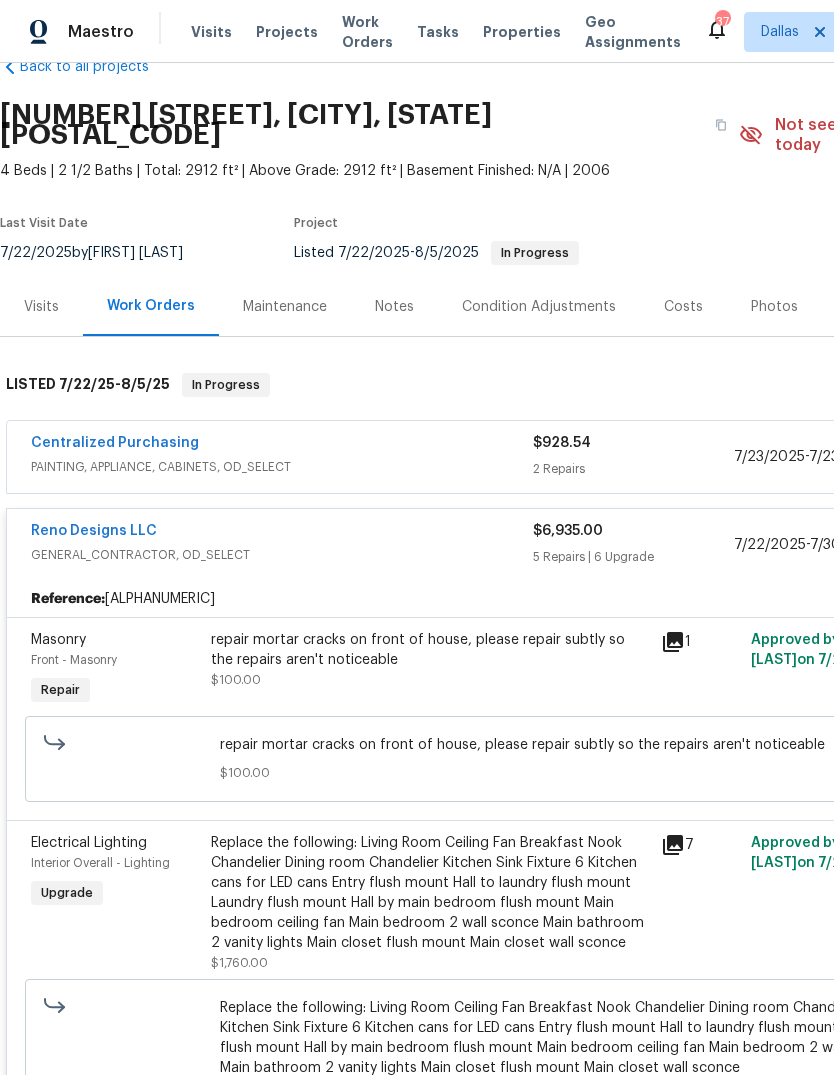 scroll, scrollTop: 47, scrollLeft: 0, axis: vertical 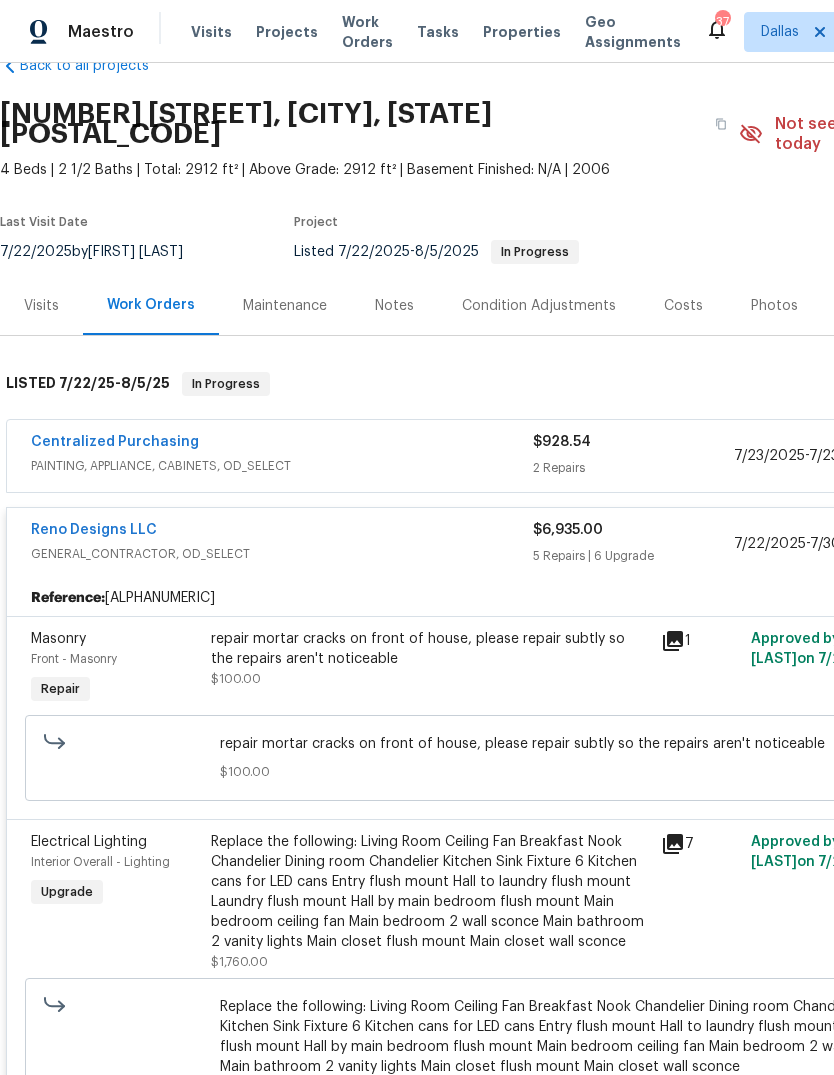 click on "Reno Designs LLC" at bounding box center (94, 530) 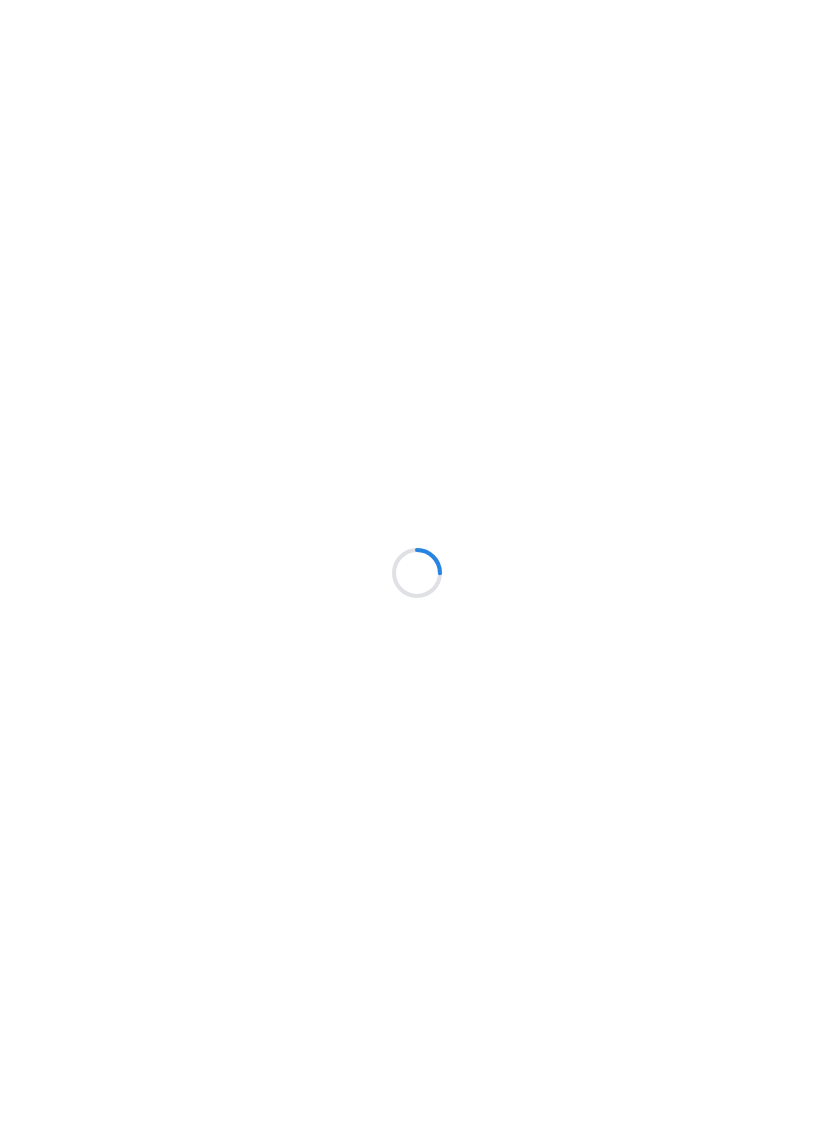 scroll, scrollTop: 0, scrollLeft: 0, axis: both 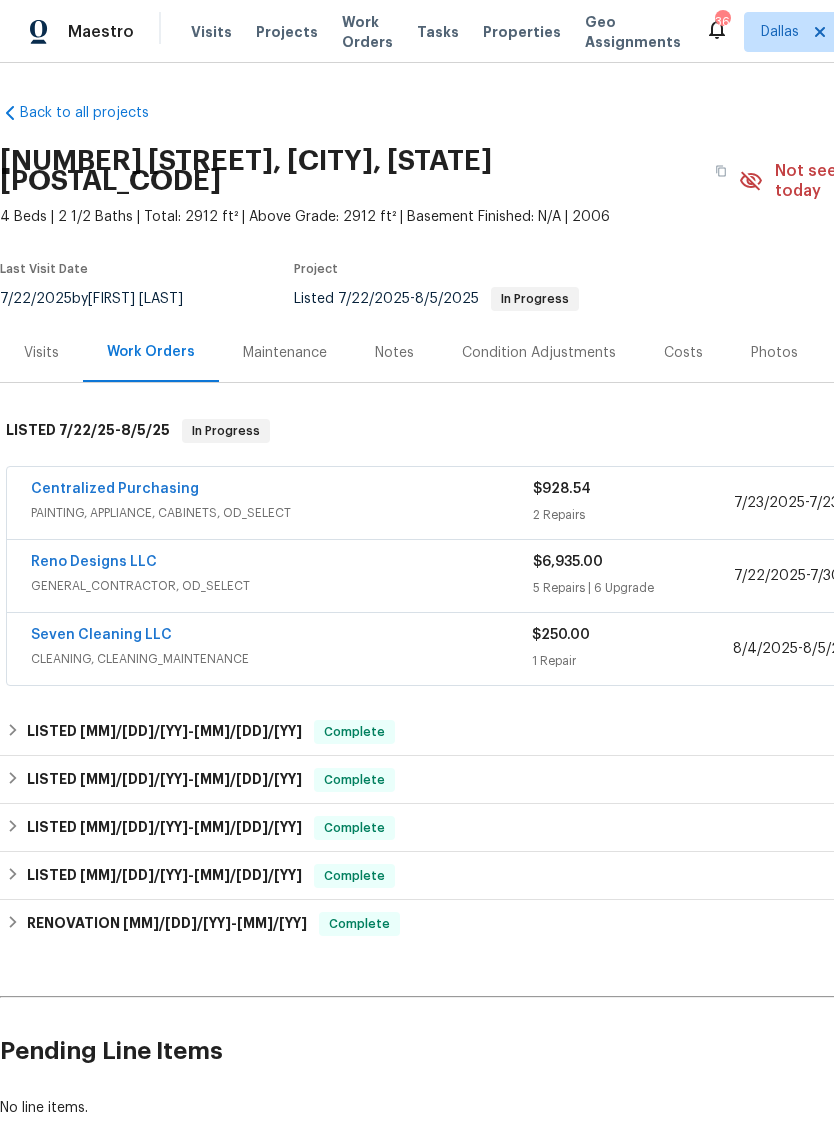 click on "GENERAL_CONTRACTOR, OD_SELECT" at bounding box center [282, 586] 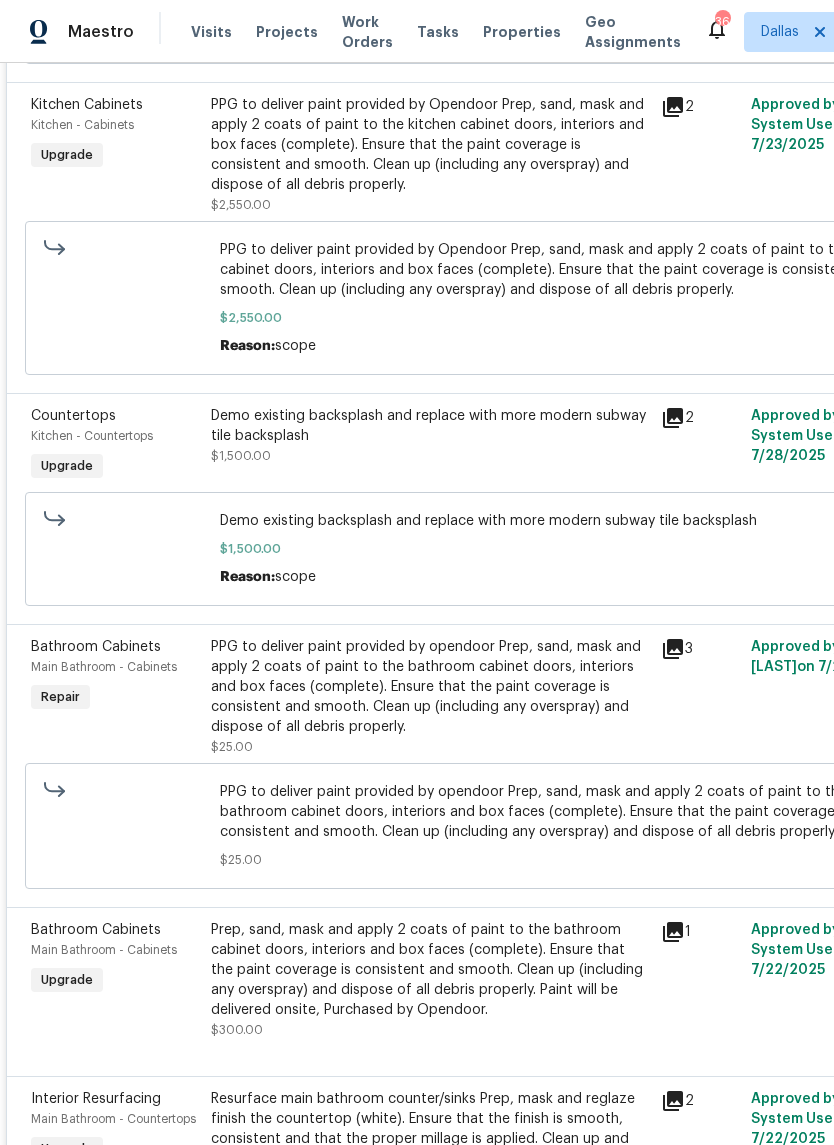 scroll, scrollTop: 1594, scrollLeft: 0, axis: vertical 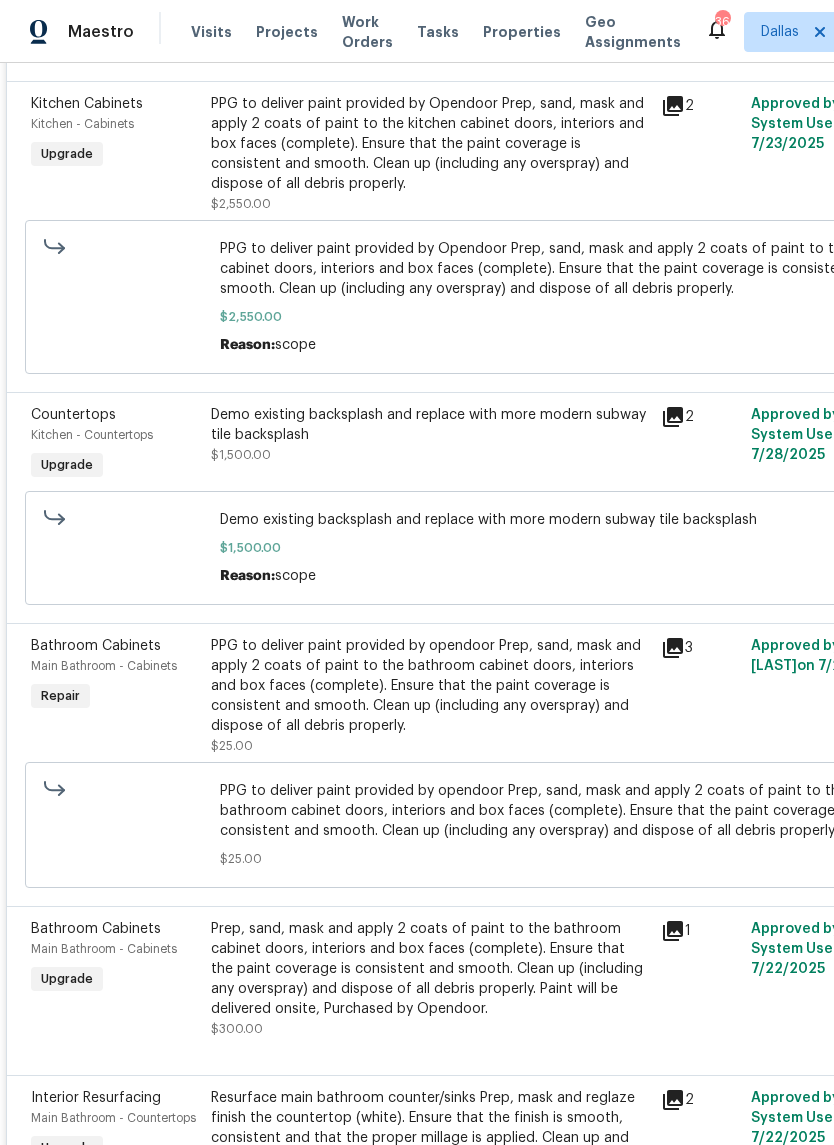 click on "PPG to deliver paint provided by opendoor
Prep, sand, mask and apply 2 coats of paint to the bathroom cabinet doors, interiors and box faces (complete). Ensure that the paint coverage is consistent and smooth. Clean up (including any overspray) and dispose of all debris properly." at bounding box center (430, 686) 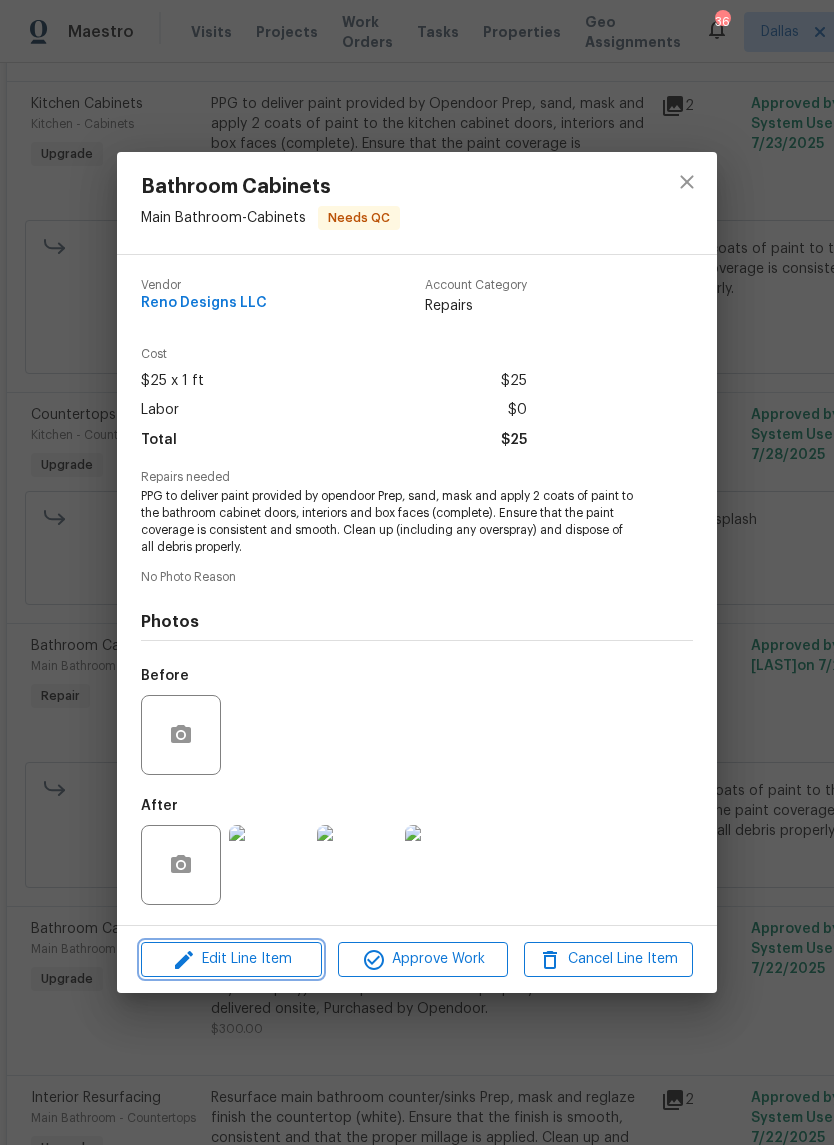 click on "Edit Line Item" at bounding box center [231, 959] 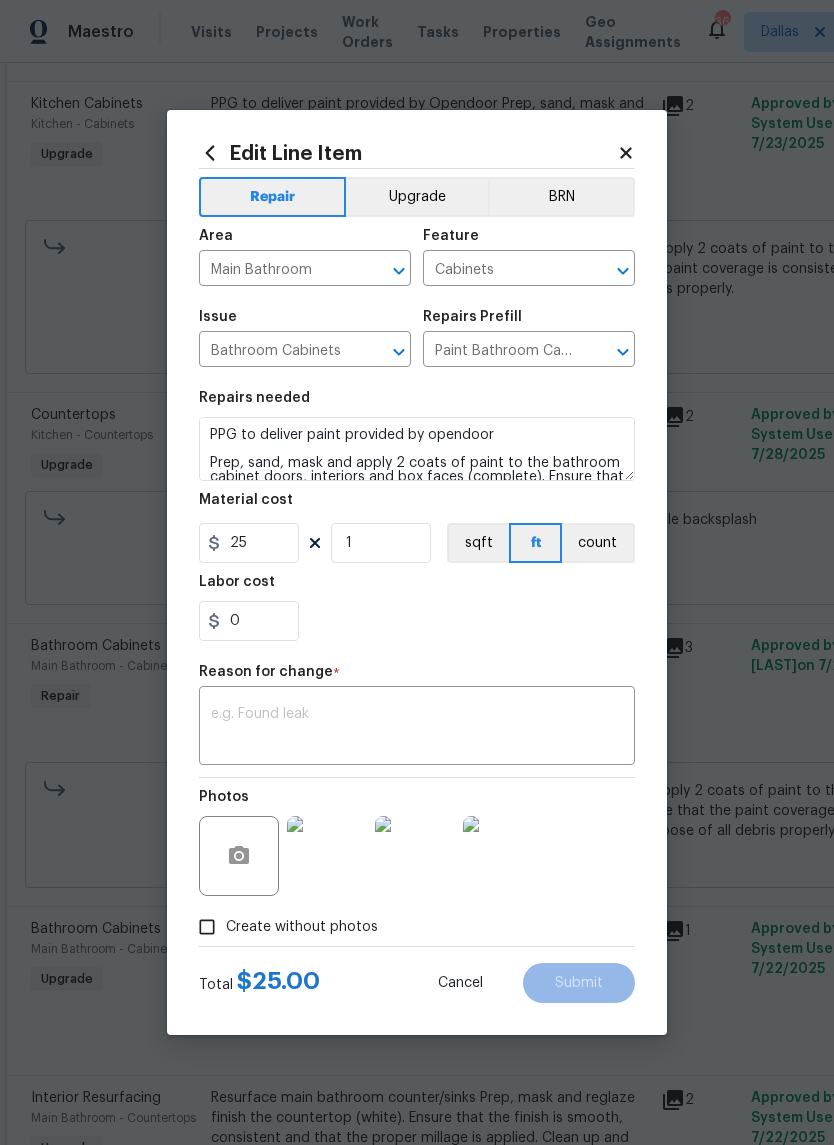 click on "Upgrade" at bounding box center (417, 197) 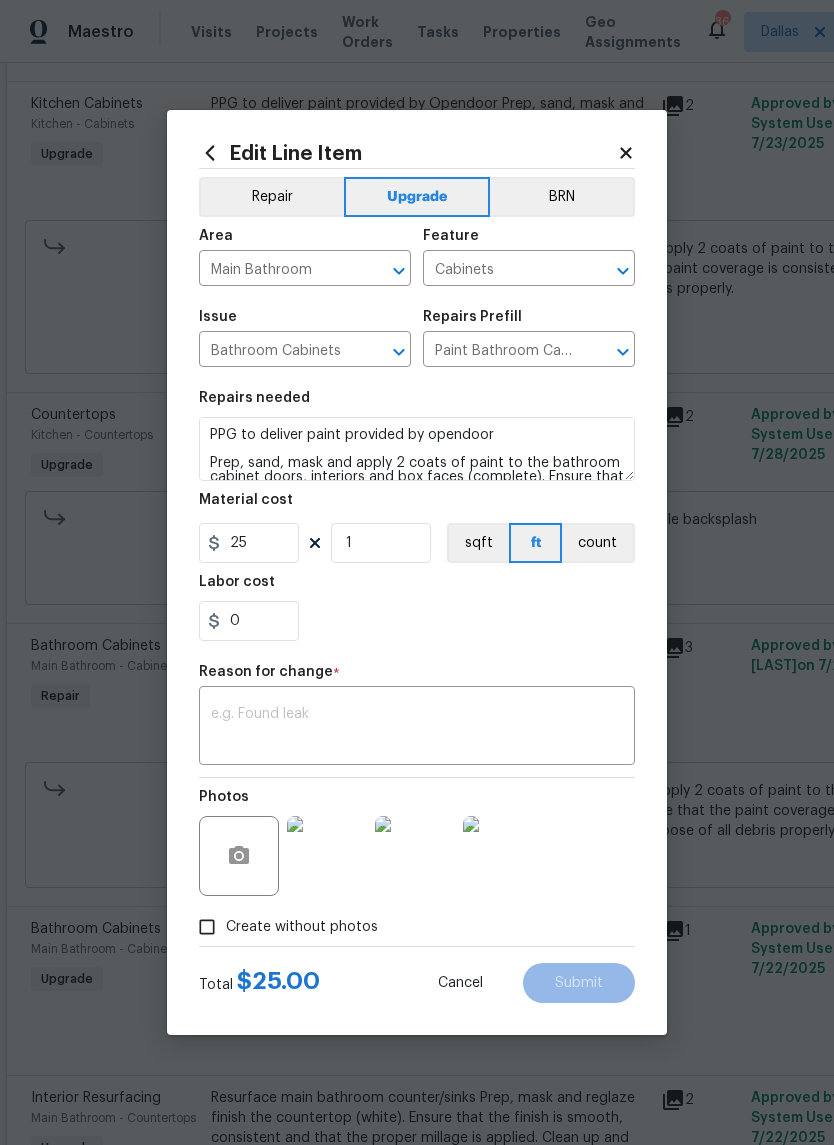 click at bounding box center (417, 728) 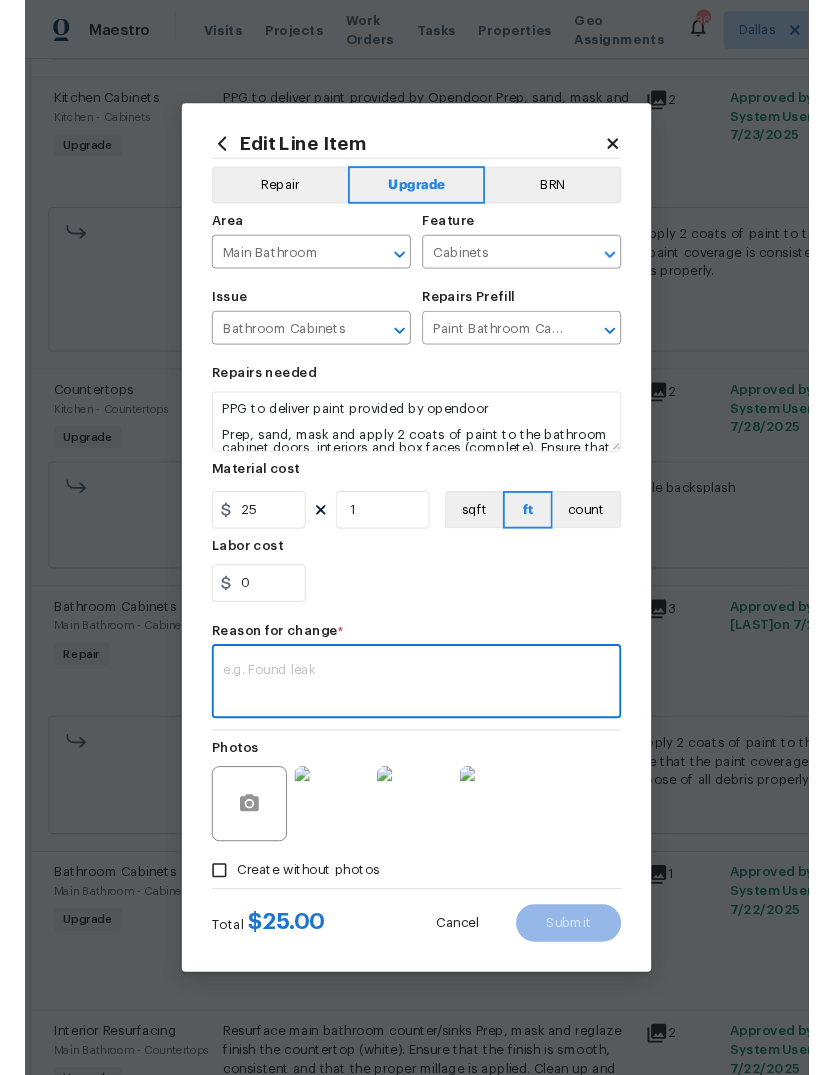 scroll, scrollTop: 0, scrollLeft: 0, axis: both 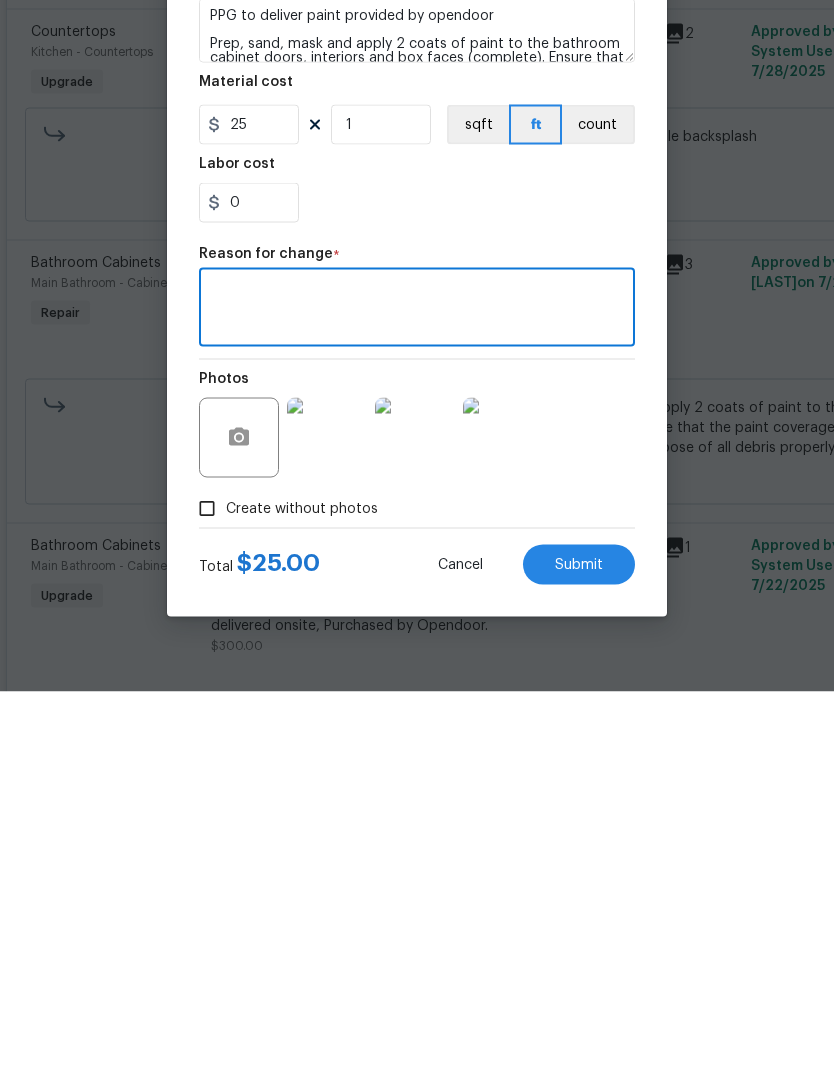 type 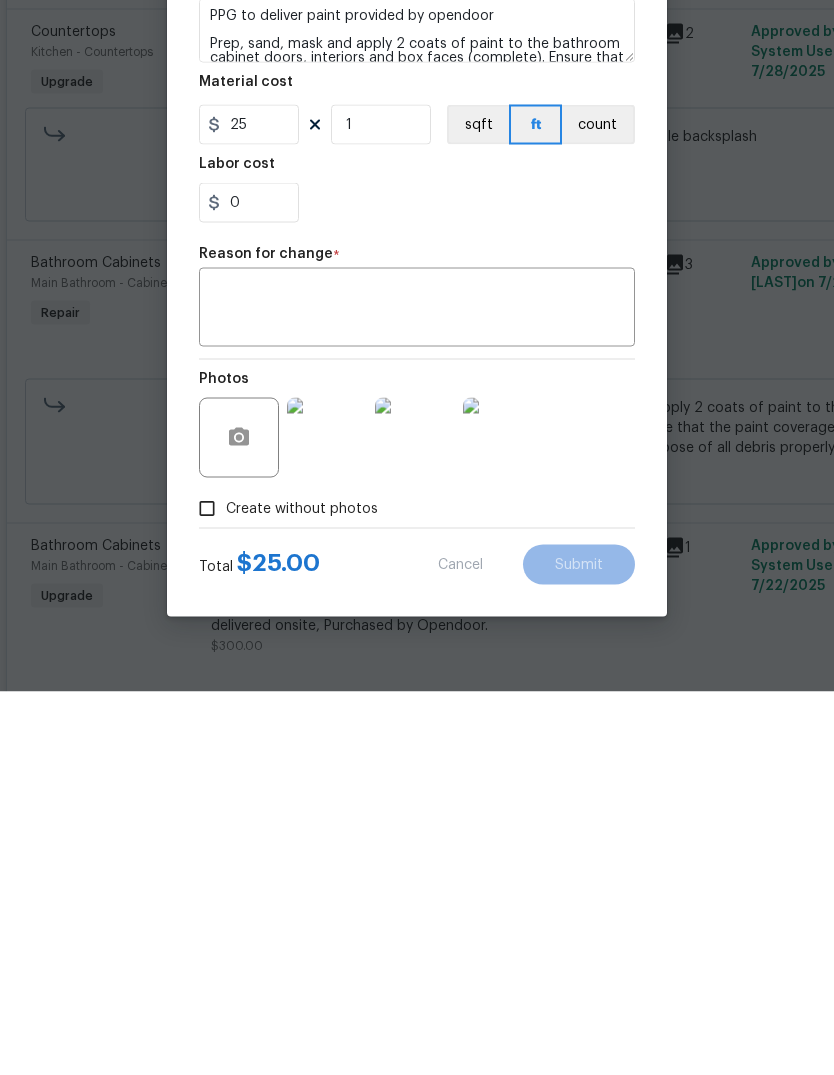 scroll, scrollTop: 75, scrollLeft: 0, axis: vertical 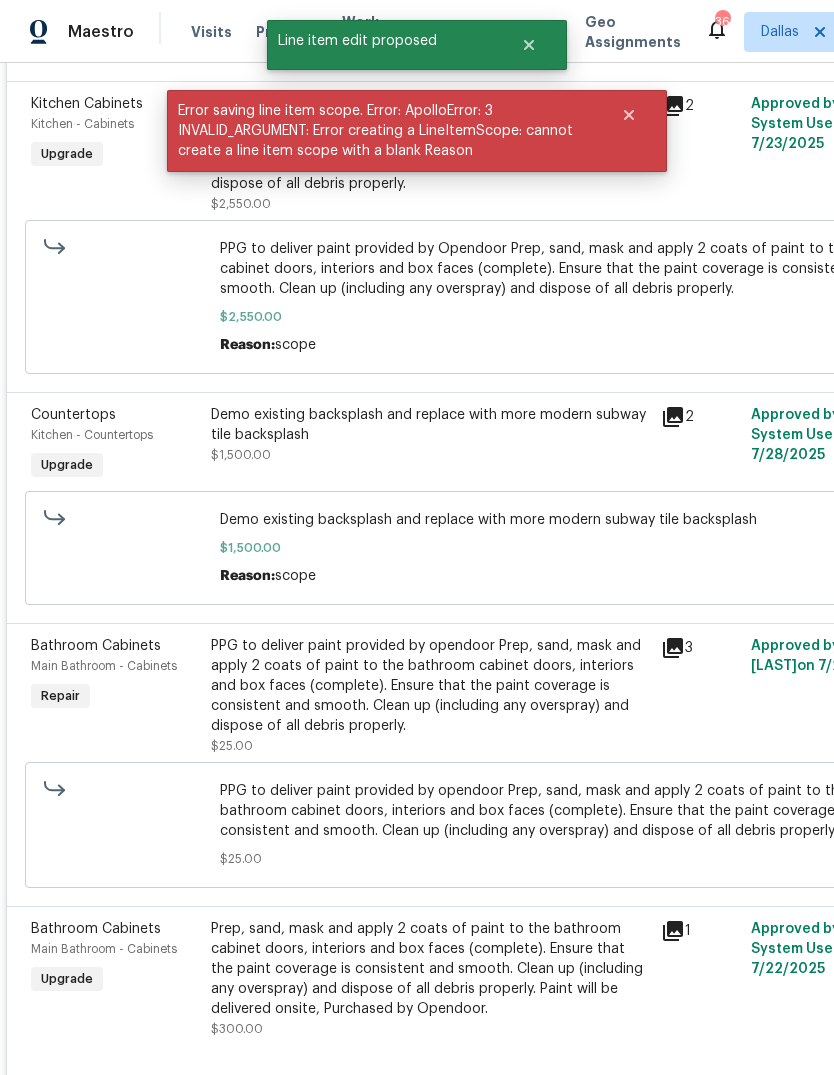 click on "Prep, sand, mask and apply 2 coats of paint to the bathroom cabinet doors, interiors and box faces (complete). Ensure that the paint coverage is consistent and smooth. Clean up (including any overspray) and dispose of all debris properly. Paint will be delivered onsite, Purchased by Opendoor." at bounding box center [430, 969] 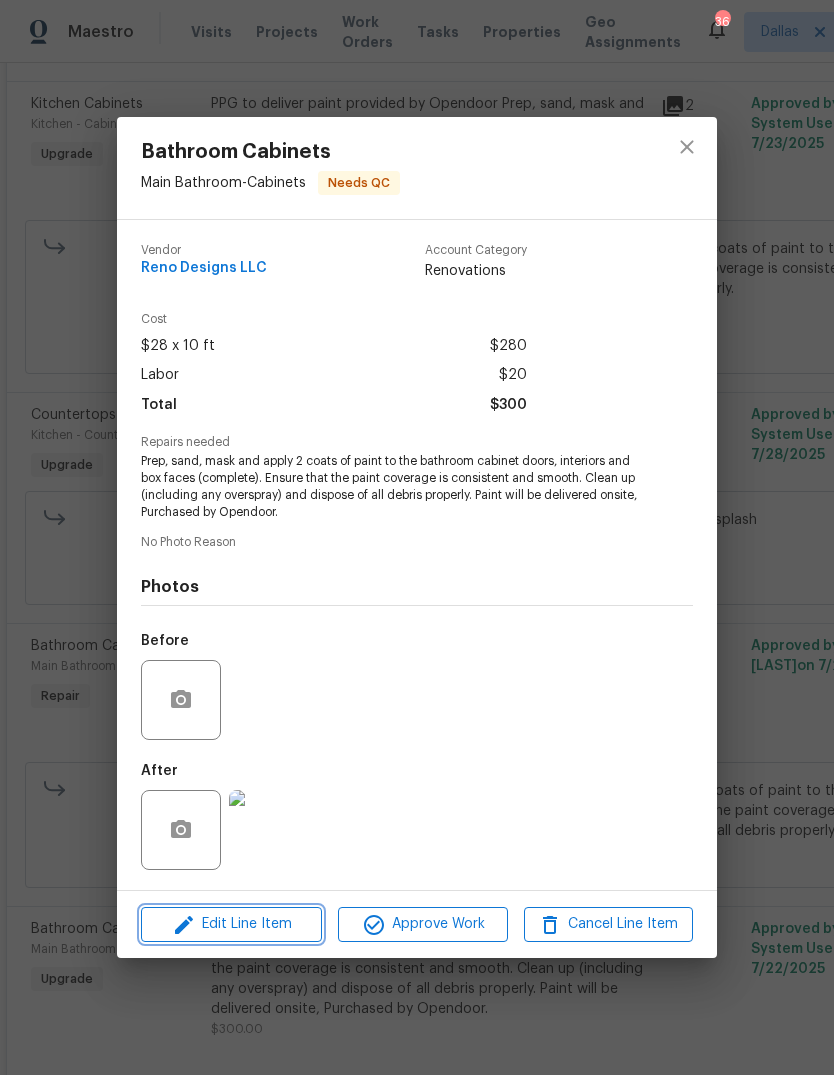 click on "Edit Line Item" at bounding box center (231, 924) 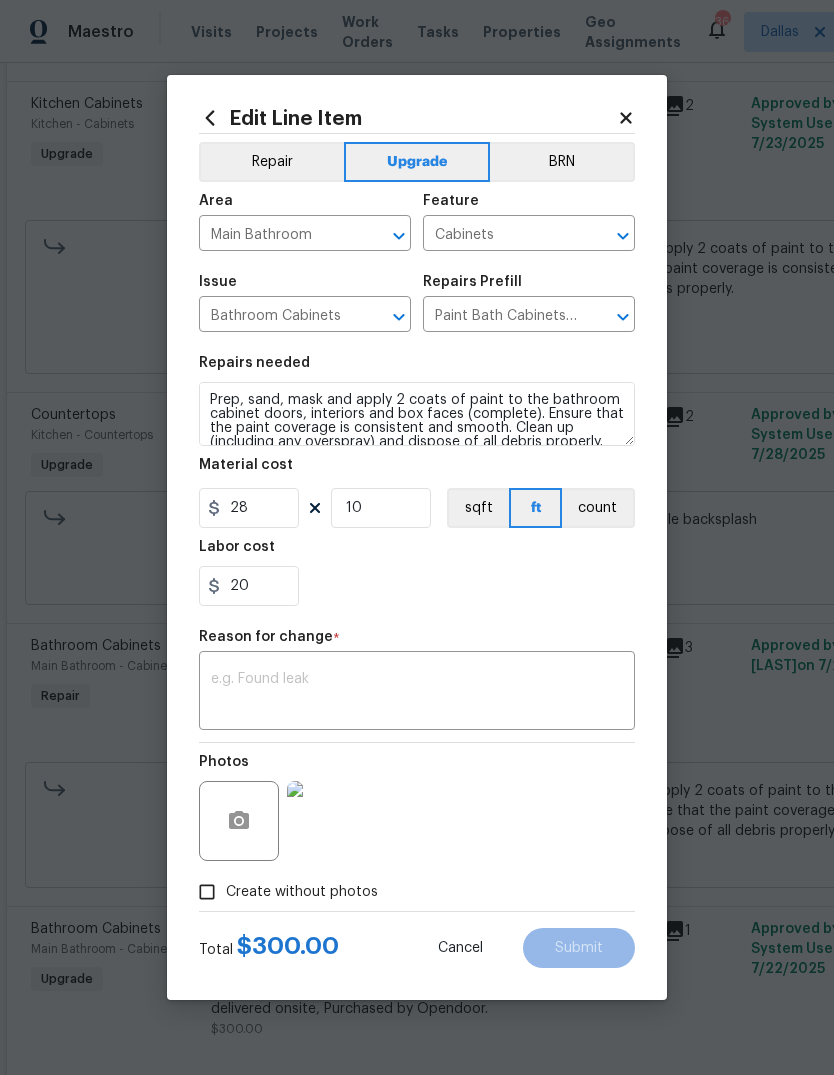 click at bounding box center (417, 693) 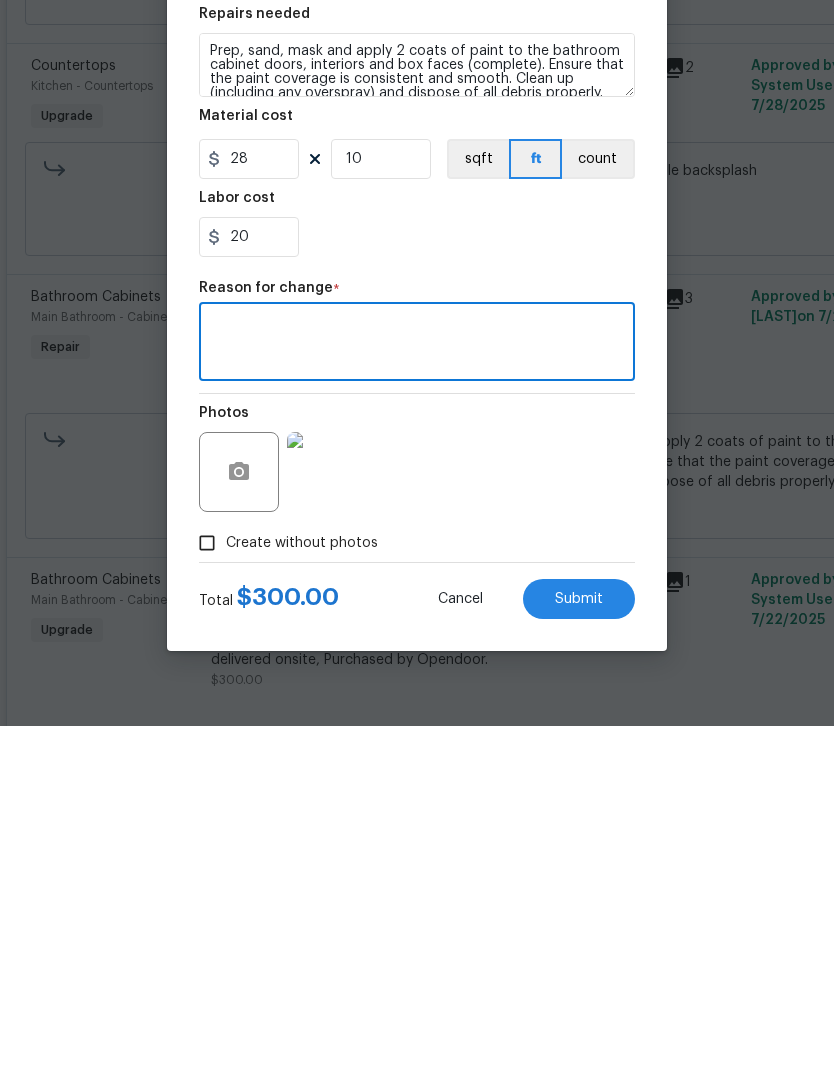 type 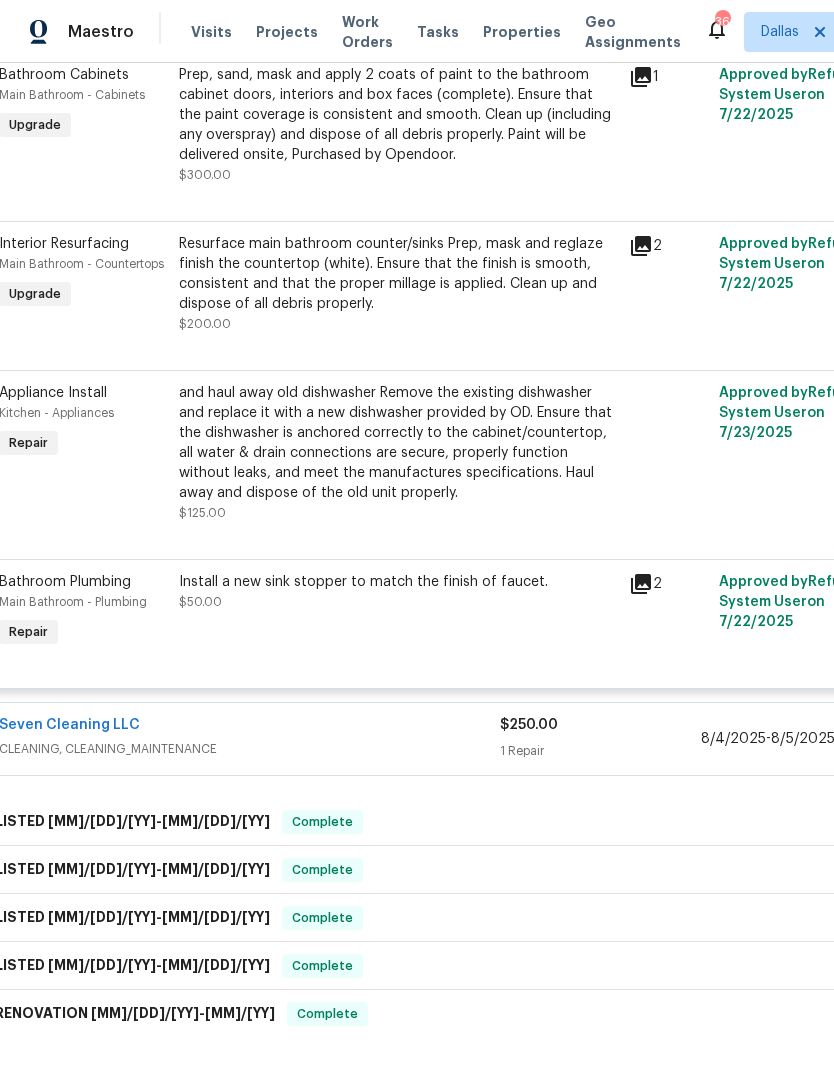 scroll, scrollTop: 2450, scrollLeft: 32, axis: both 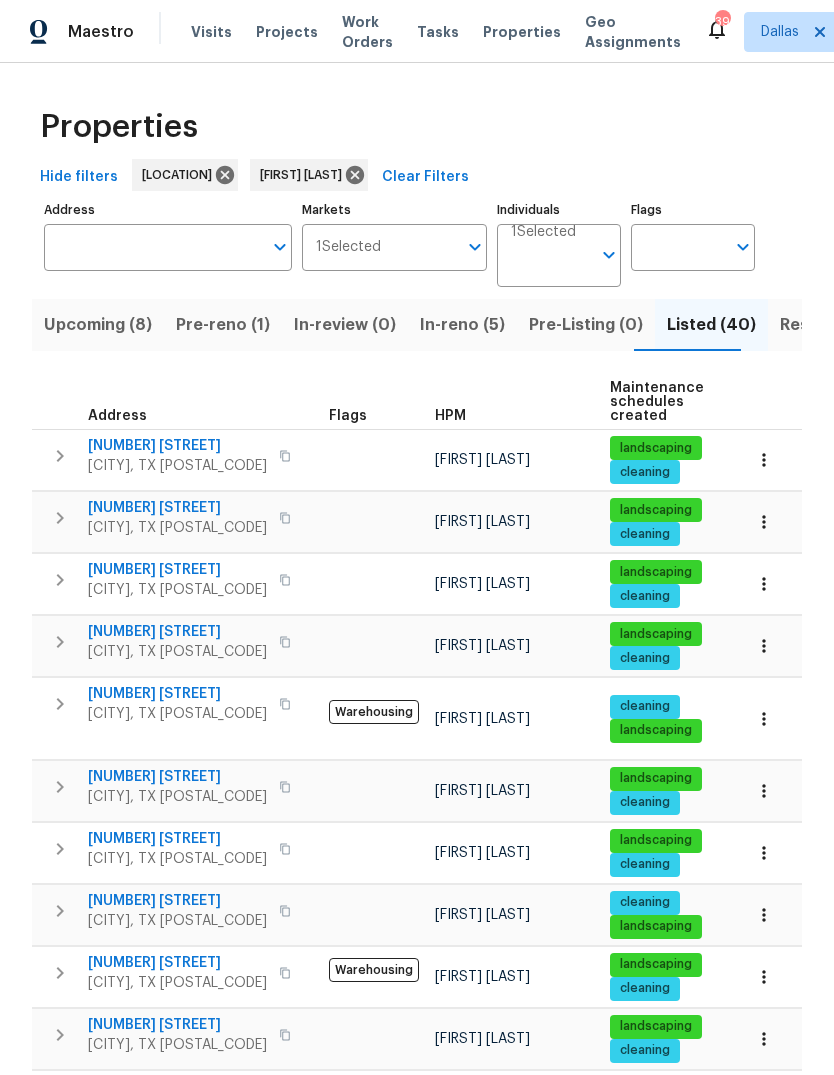 click on "Pre-reno (1)" at bounding box center (223, 325) 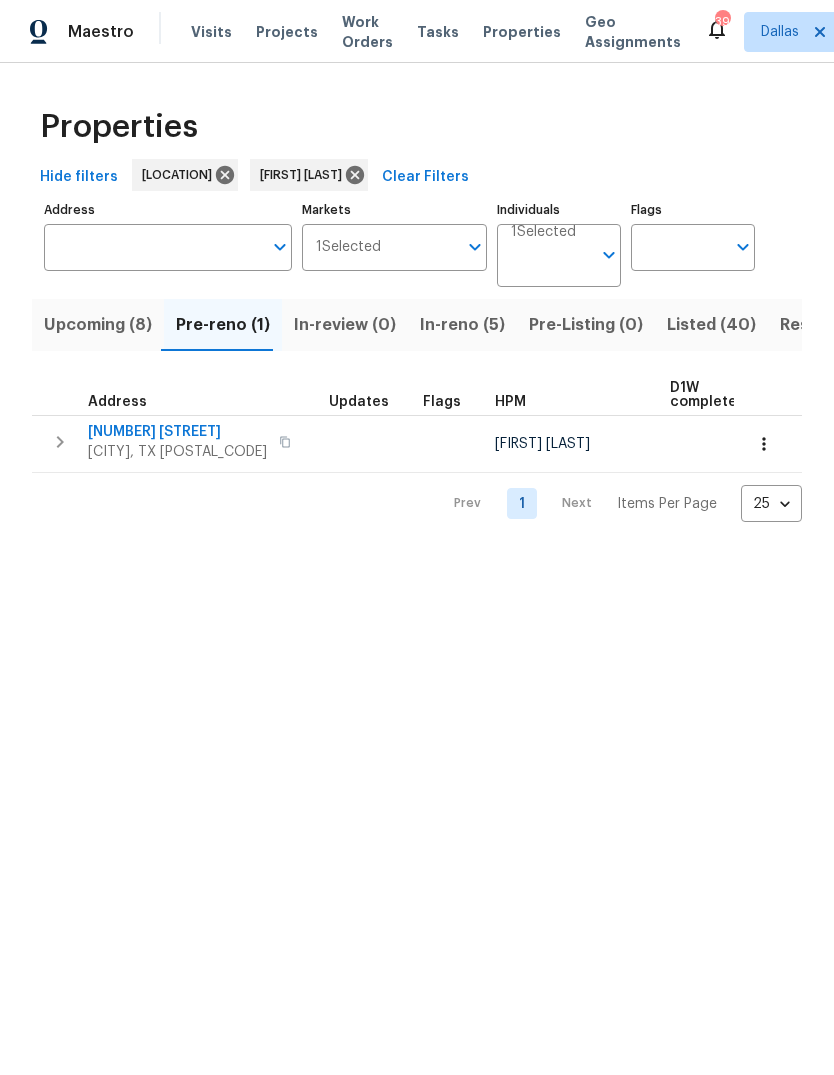 click on "[NUMBER] [STREET]" at bounding box center [177, 432] 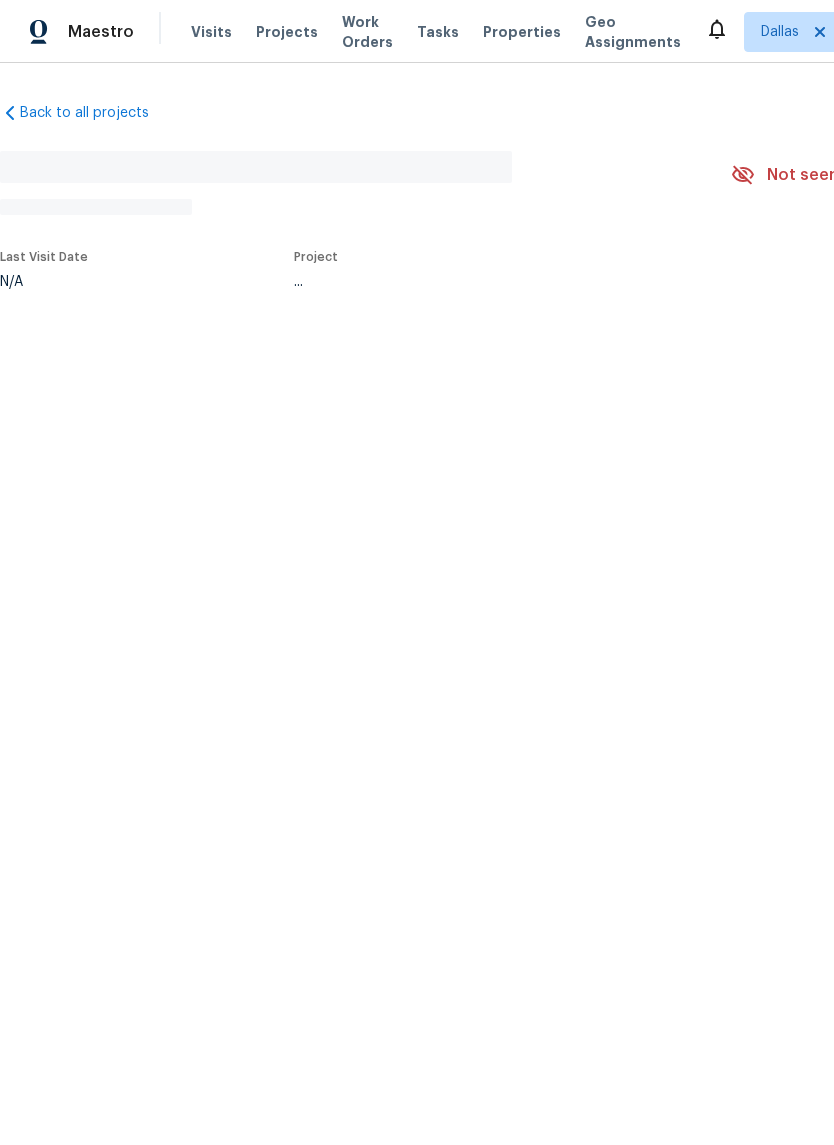 scroll, scrollTop: 0, scrollLeft: 0, axis: both 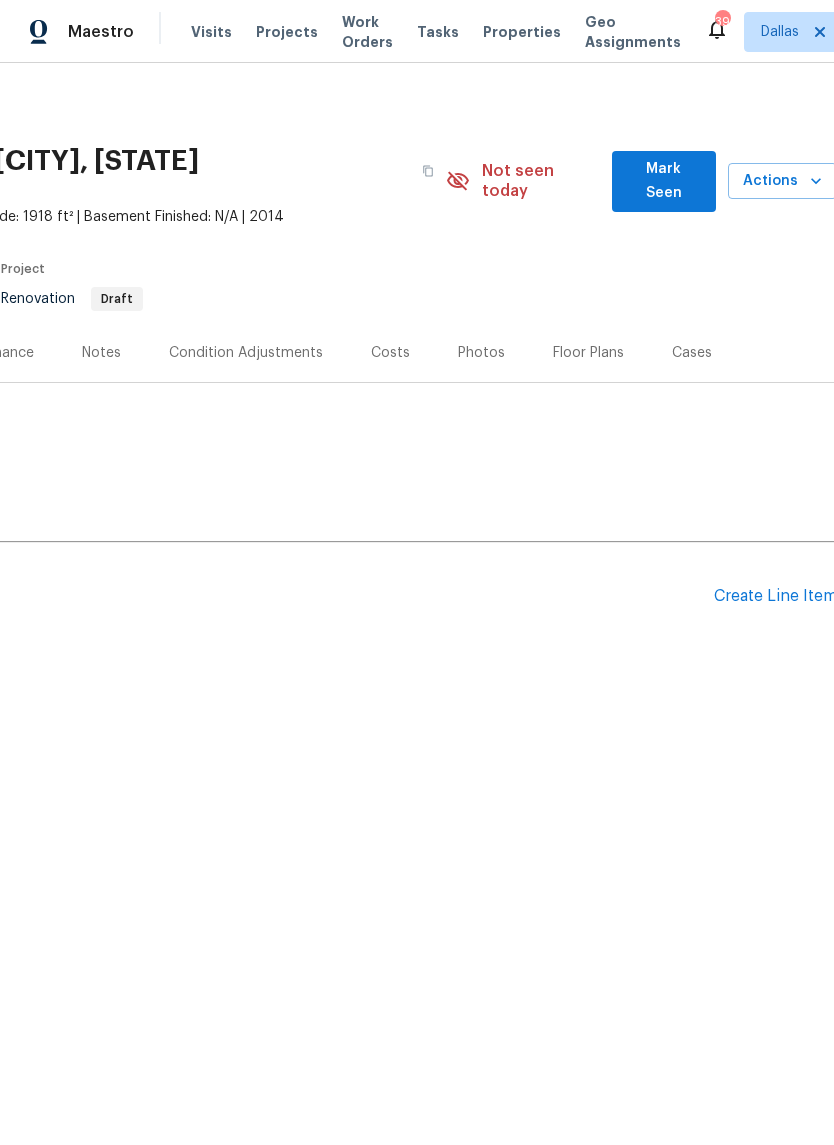 click on "Floor Plans" at bounding box center (588, 353) 